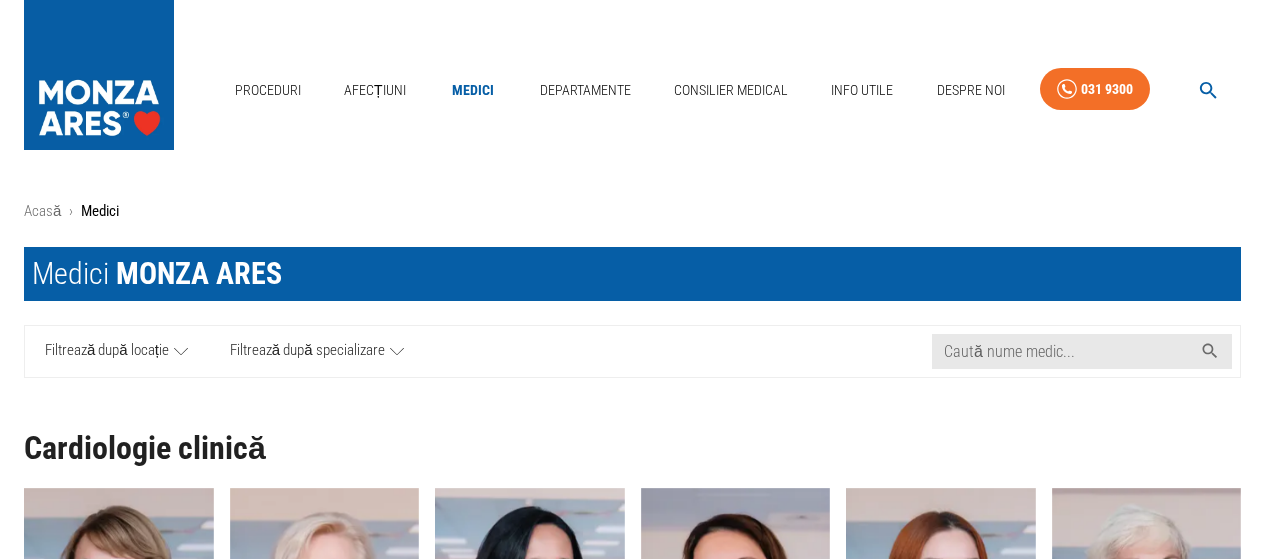 click on "Filtrează după locație" at bounding box center (107, 351) 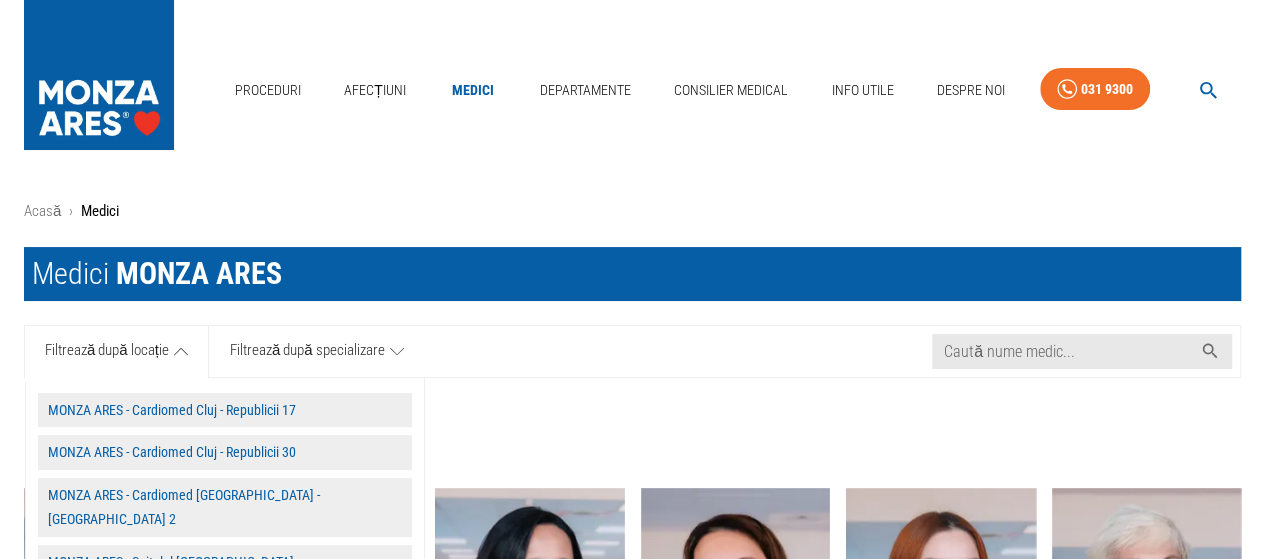 scroll, scrollTop: 62, scrollLeft: 0, axis: vertical 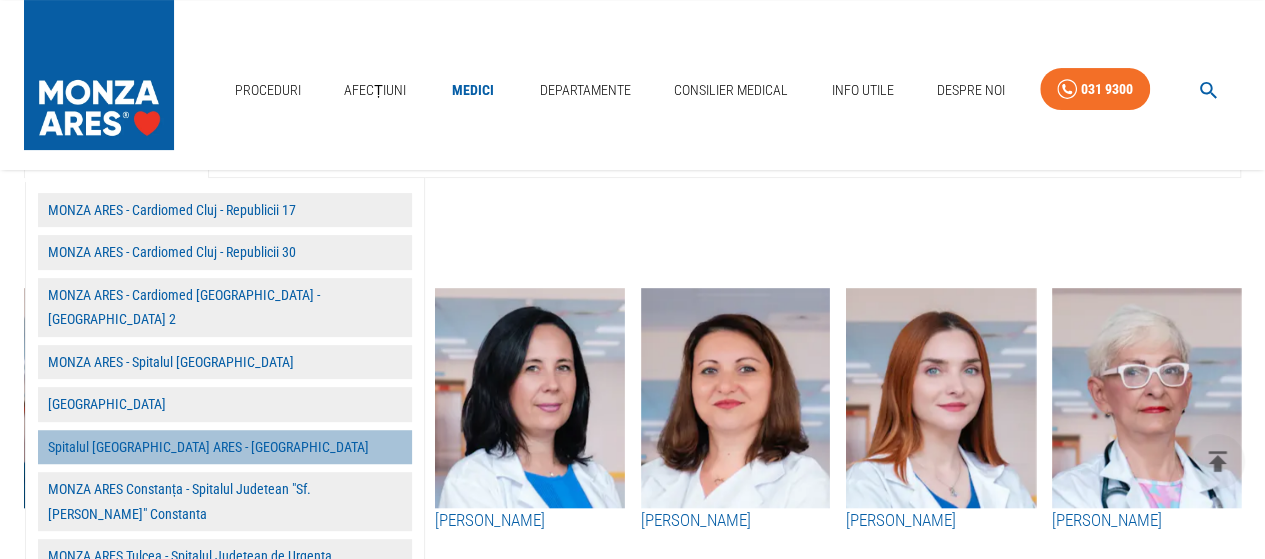 click on "Spitalul [GEOGRAPHIC_DATA] ARES - [GEOGRAPHIC_DATA]" at bounding box center (225, 447) 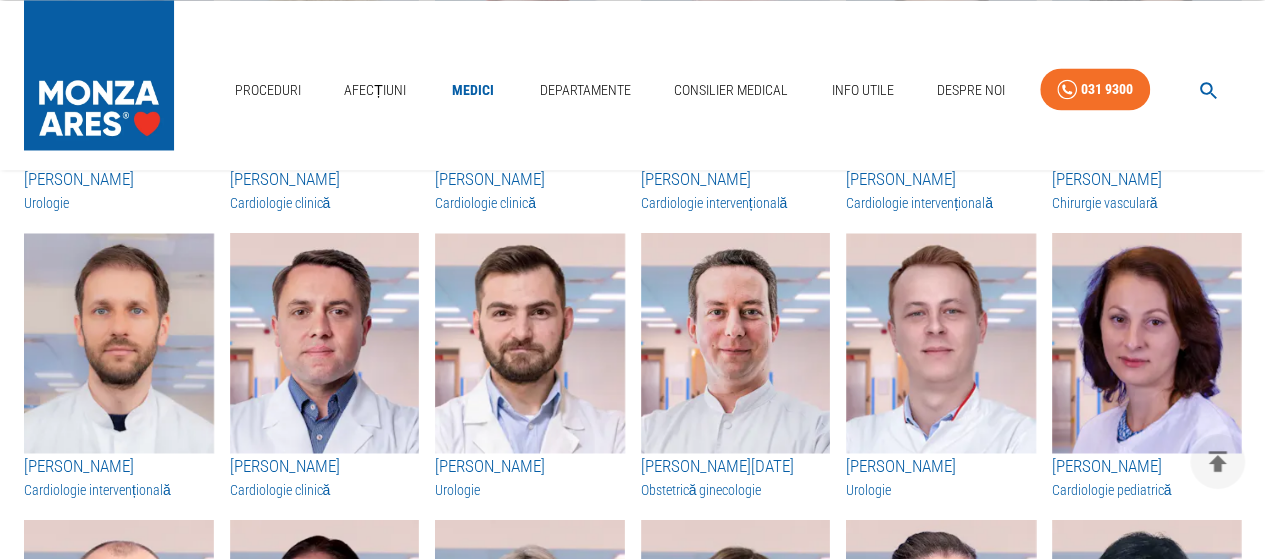 scroll, scrollTop: 1700, scrollLeft: 0, axis: vertical 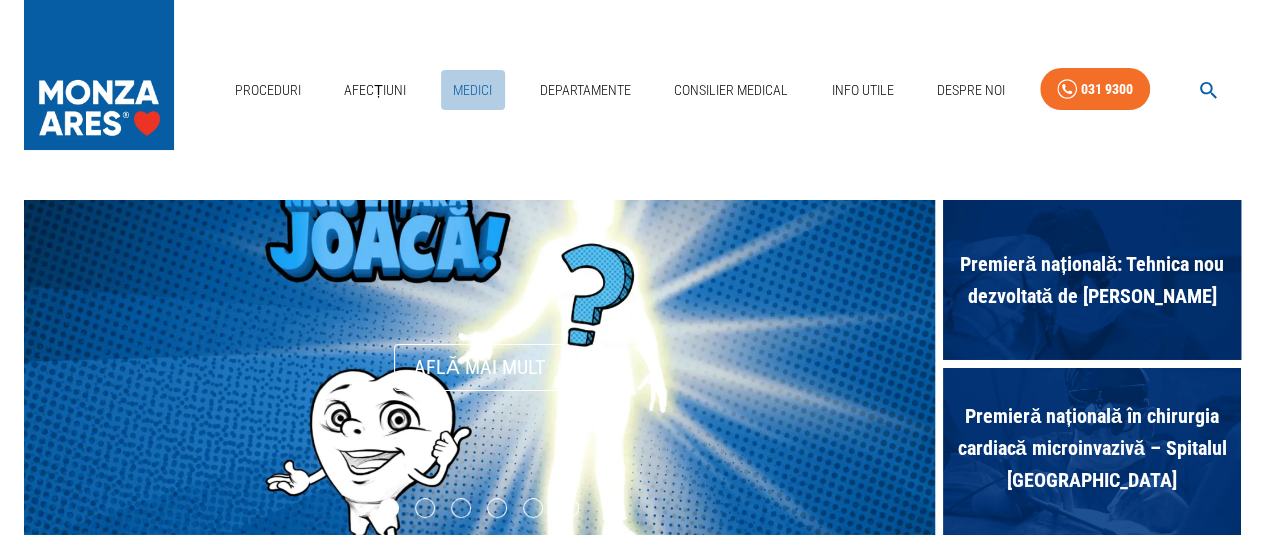 click on "Medici" at bounding box center (473, 90) 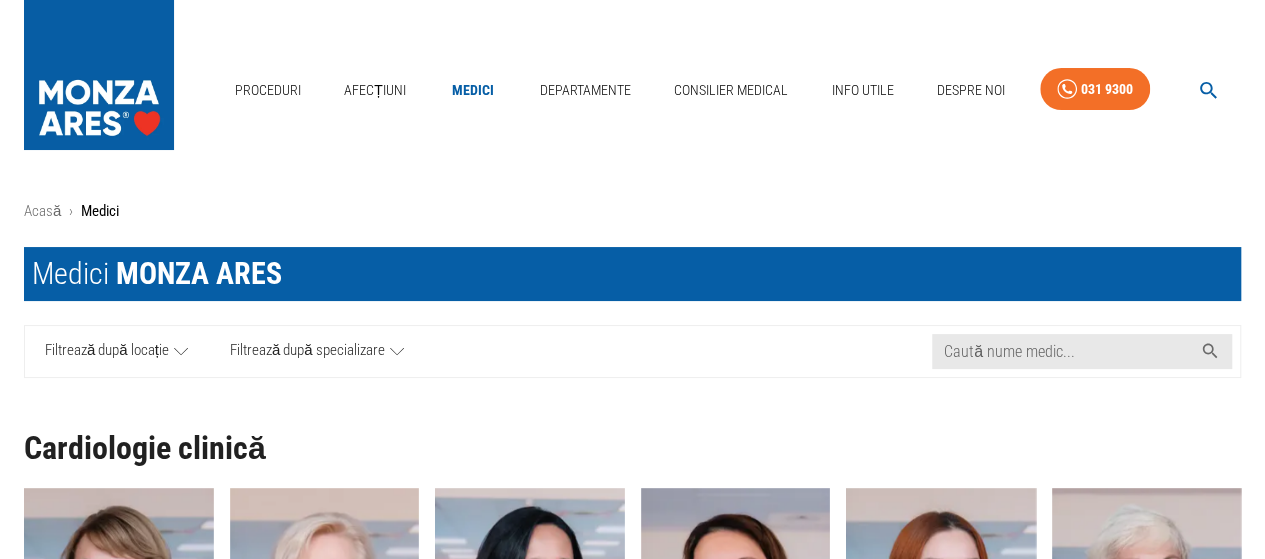 click on "Filtrează după locație" at bounding box center (117, 351) 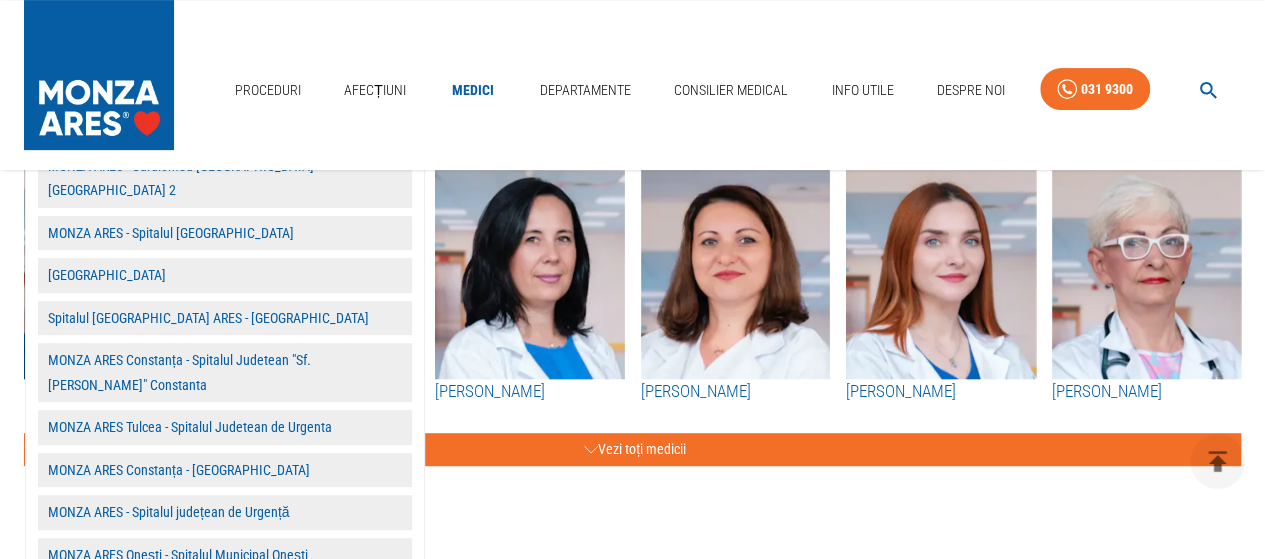 scroll, scrollTop: 300, scrollLeft: 0, axis: vertical 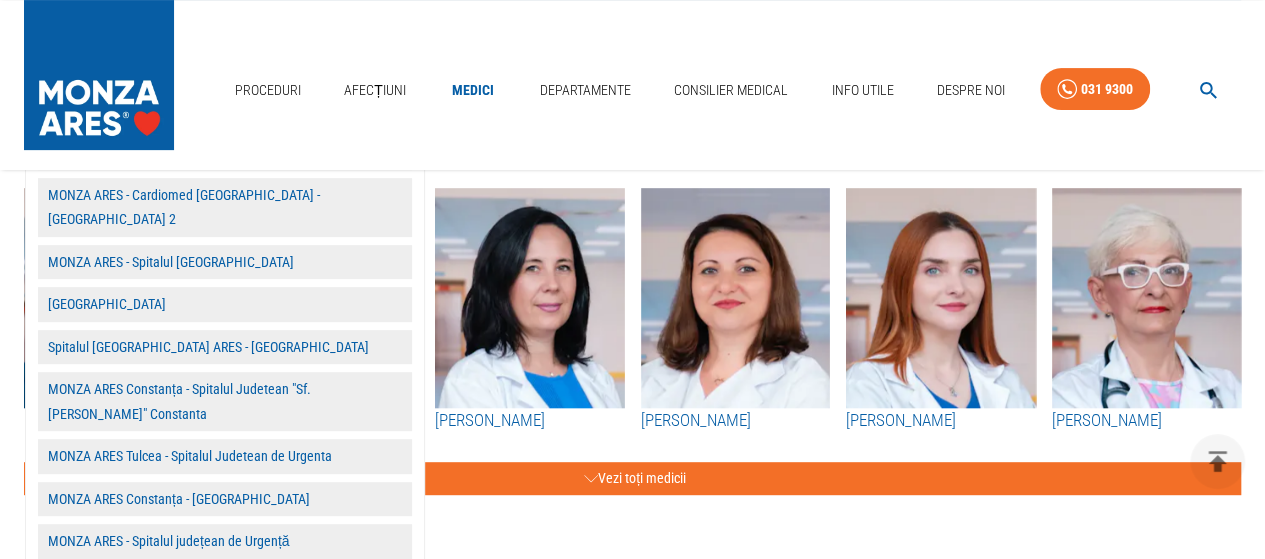 drag, startPoint x: 170, startPoint y: 245, endPoint x: 276, endPoint y: 245, distance: 106 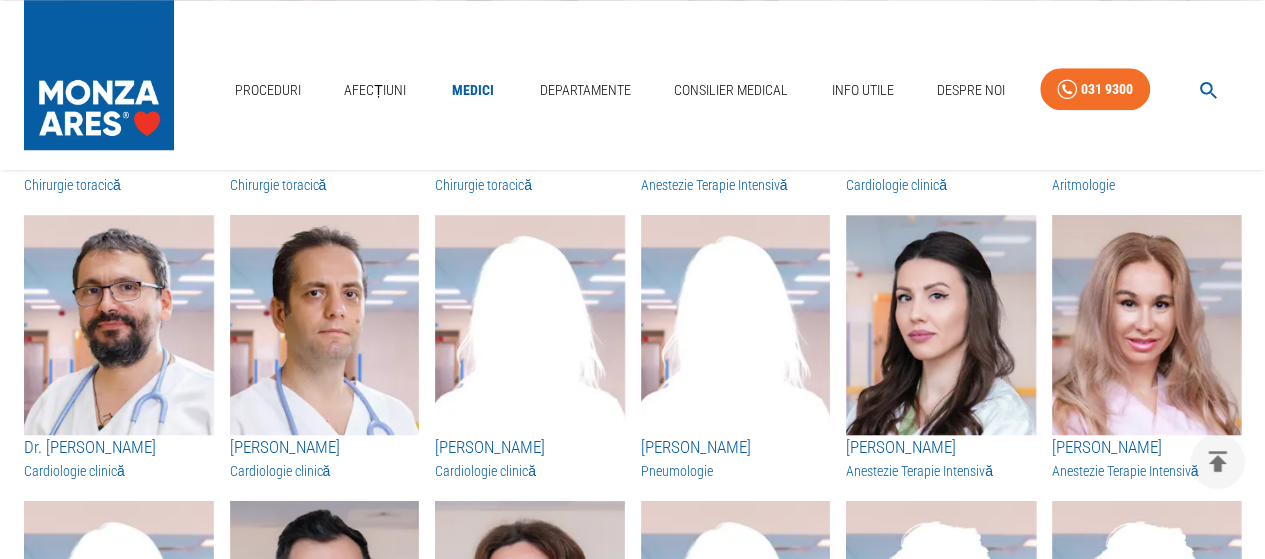 scroll, scrollTop: 4600, scrollLeft: 0, axis: vertical 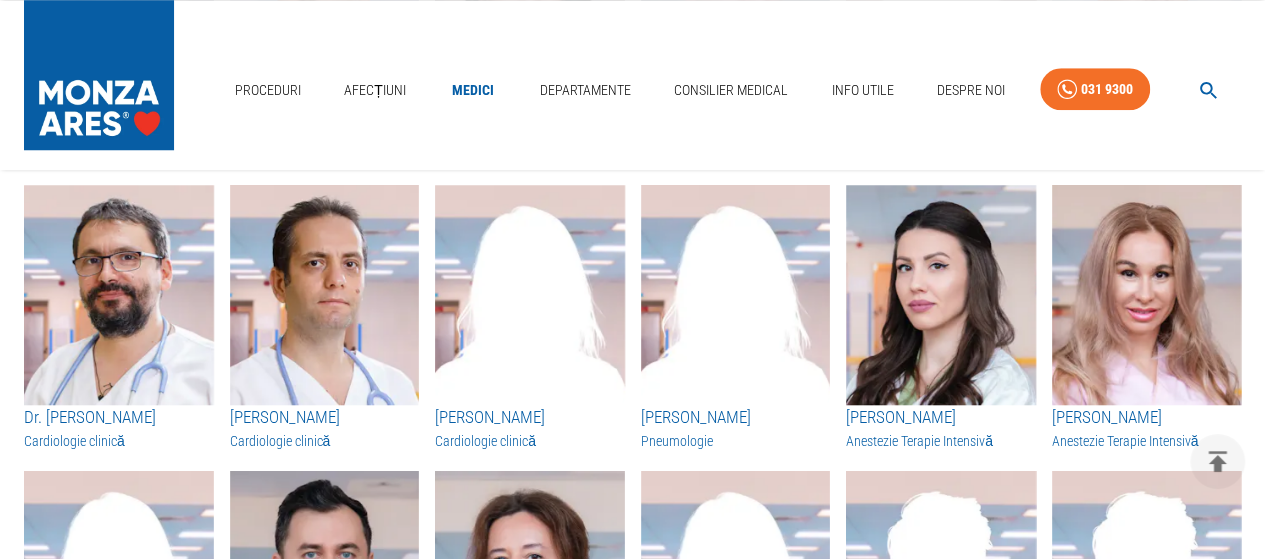 click at bounding box center (736, 295) 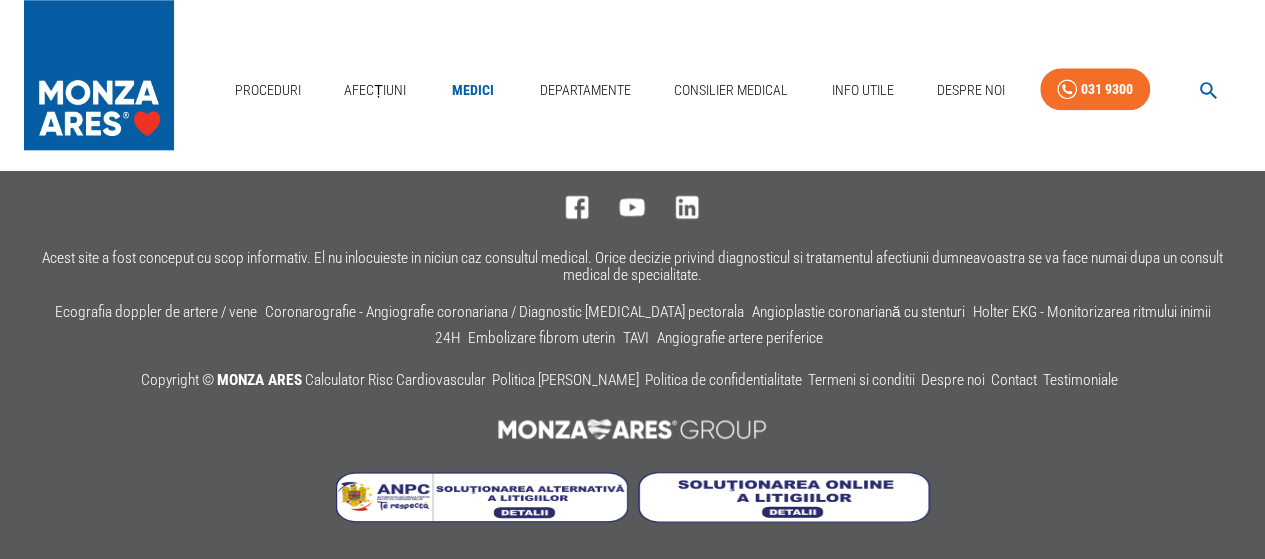 scroll, scrollTop: 0, scrollLeft: 0, axis: both 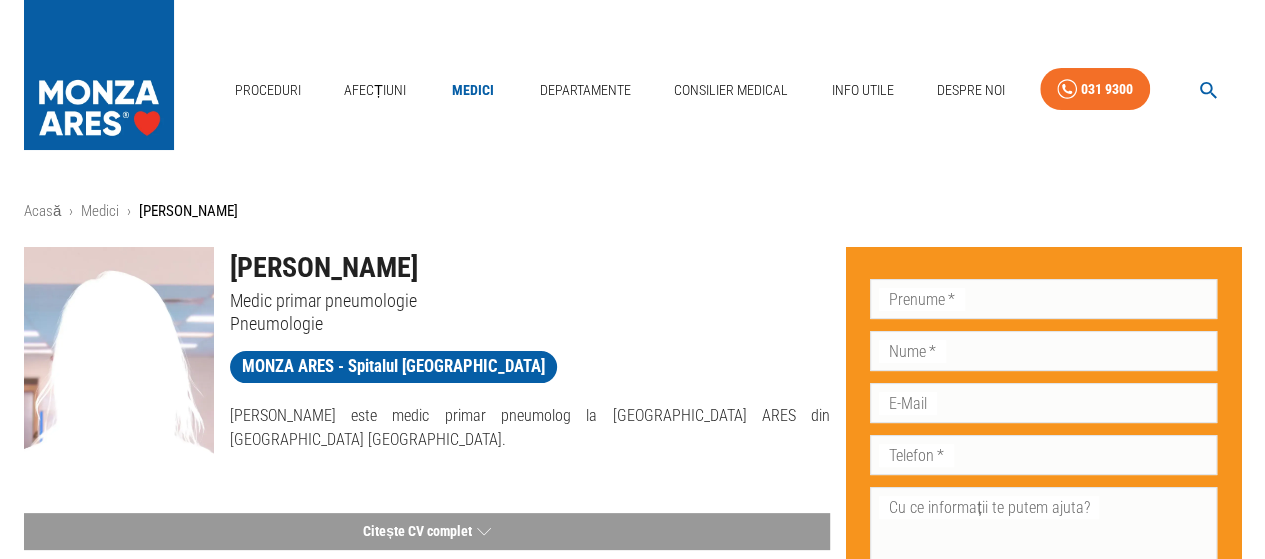 drag, startPoint x: 455, startPoint y: 271, endPoint x: 223, endPoint y: 265, distance: 232.07758 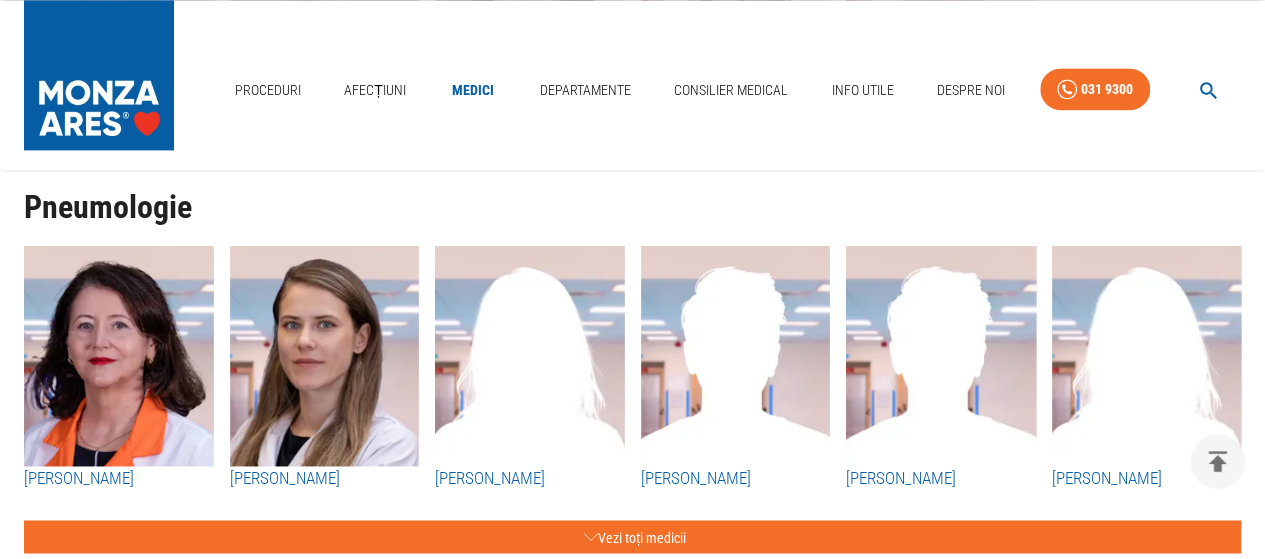 scroll, scrollTop: 5300, scrollLeft: 0, axis: vertical 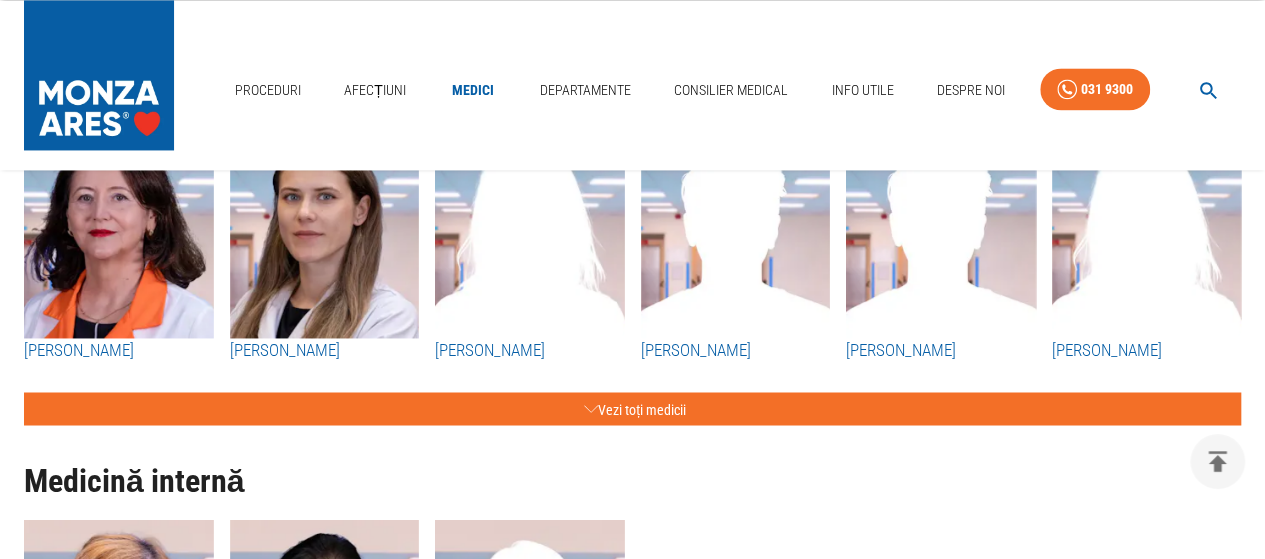 click on "Medici" at bounding box center [473, 90] 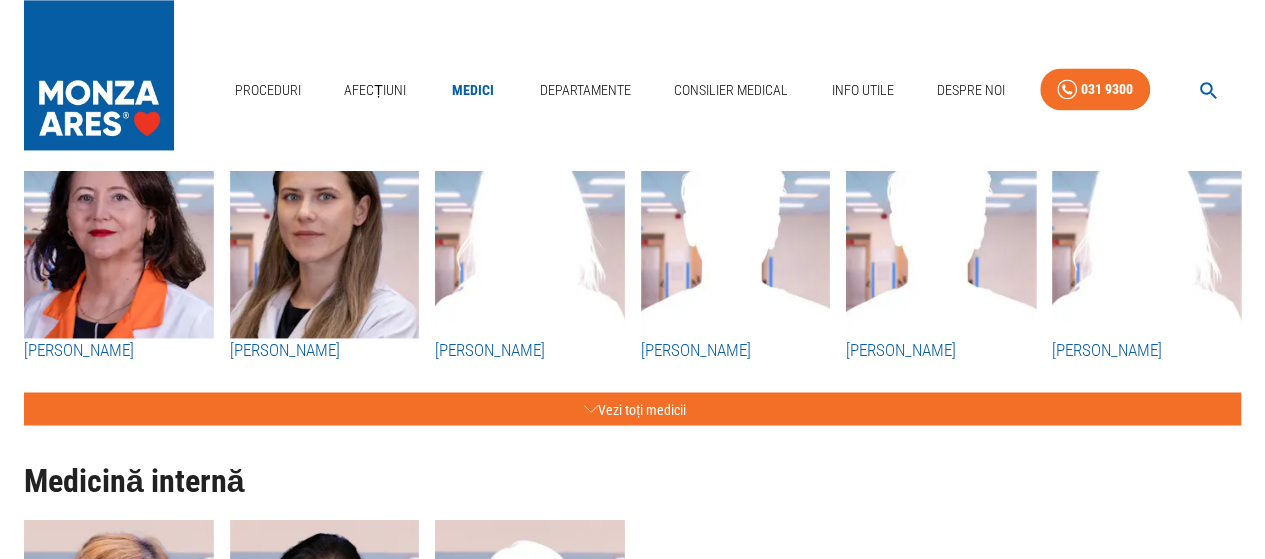 scroll, scrollTop: 0, scrollLeft: 0, axis: both 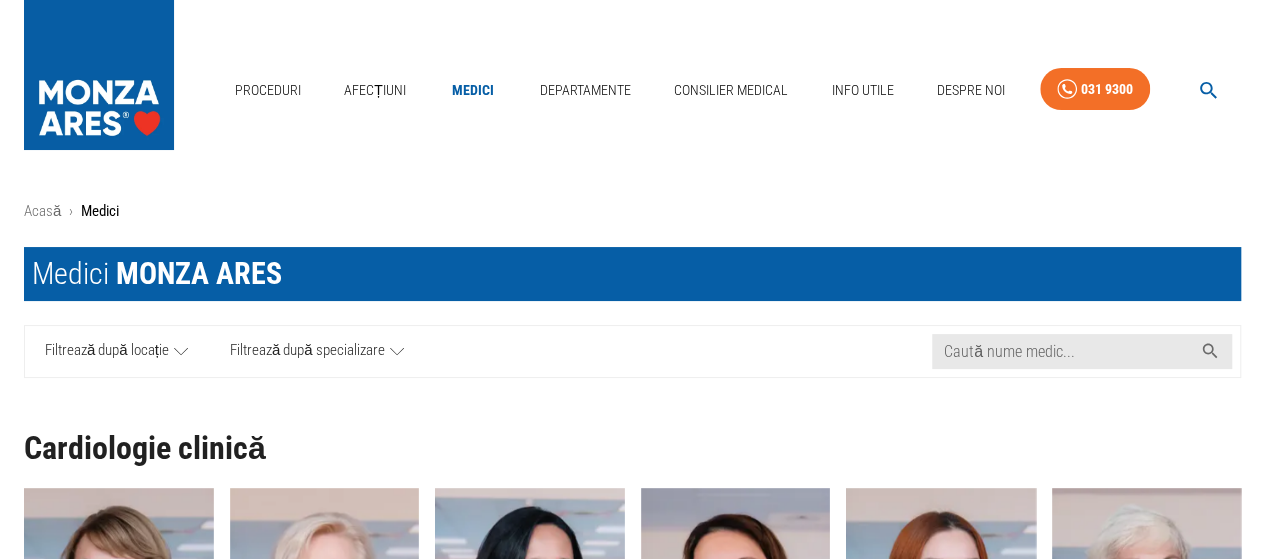 click on "Filtrează după locație" at bounding box center [117, 351] 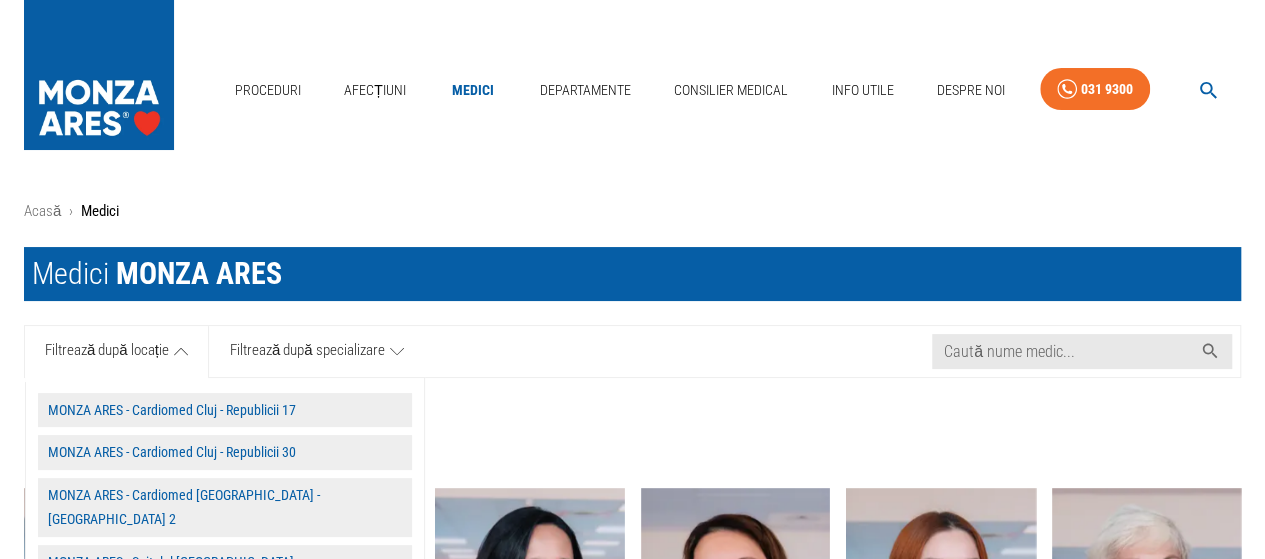 scroll, scrollTop: 200, scrollLeft: 0, axis: vertical 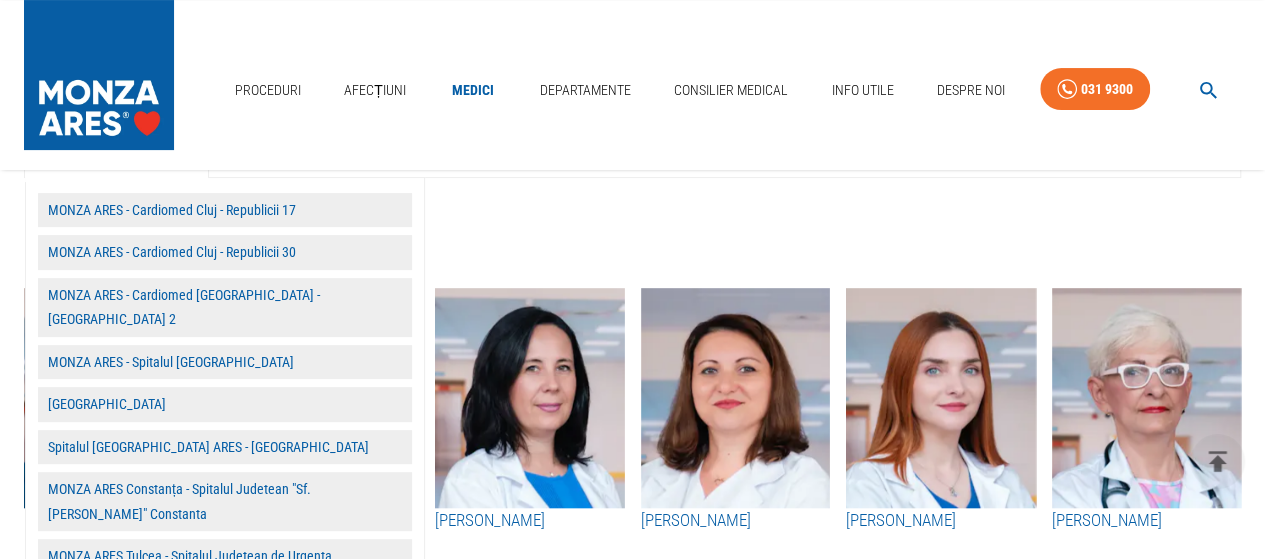 click on "MONZA ARES - Spitalul [GEOGRAPHIC_DATA]" at bounding box center [221, 358] 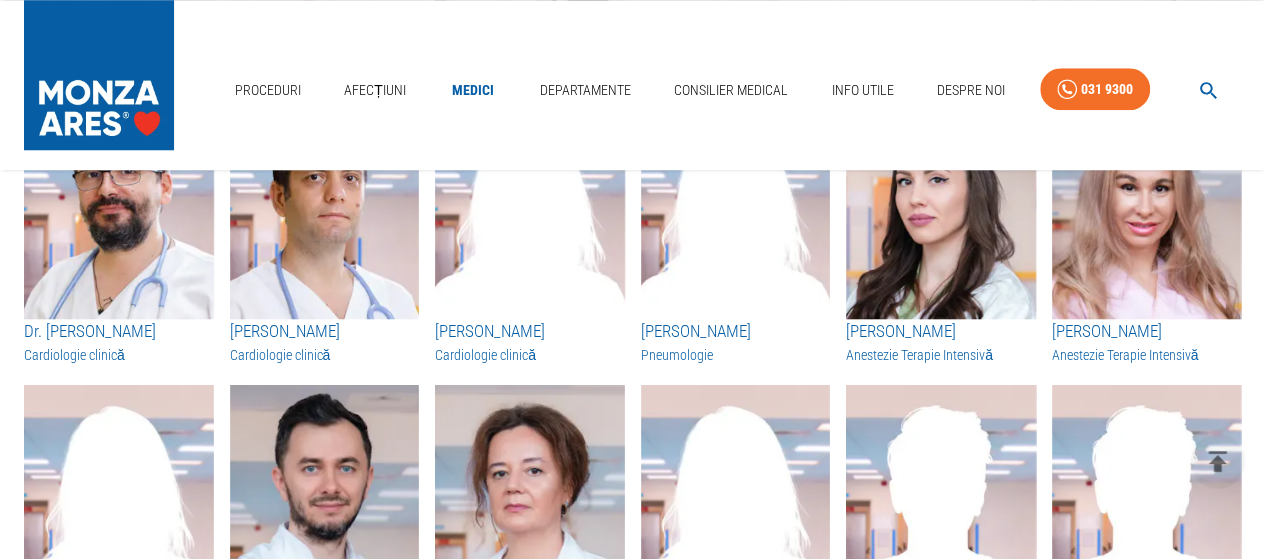 scroll, scrollTop: 4700, scrollLeft: 0, axis: vertical 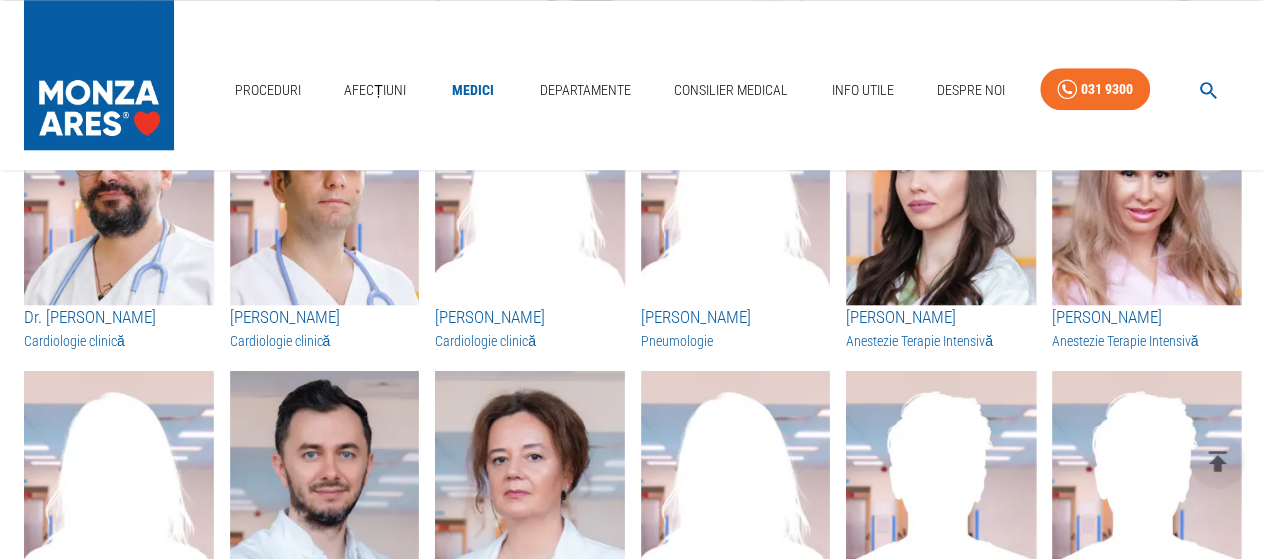click at bounding box center [941, 195] 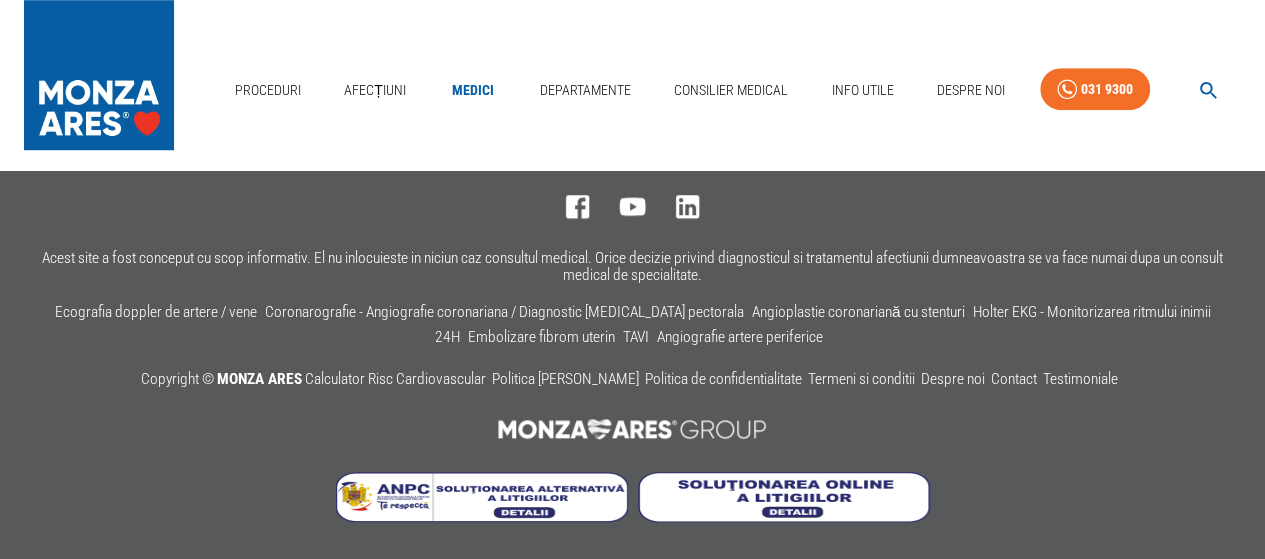 scroll, scrollTop: 0, scrollLeft: 0, axis: both 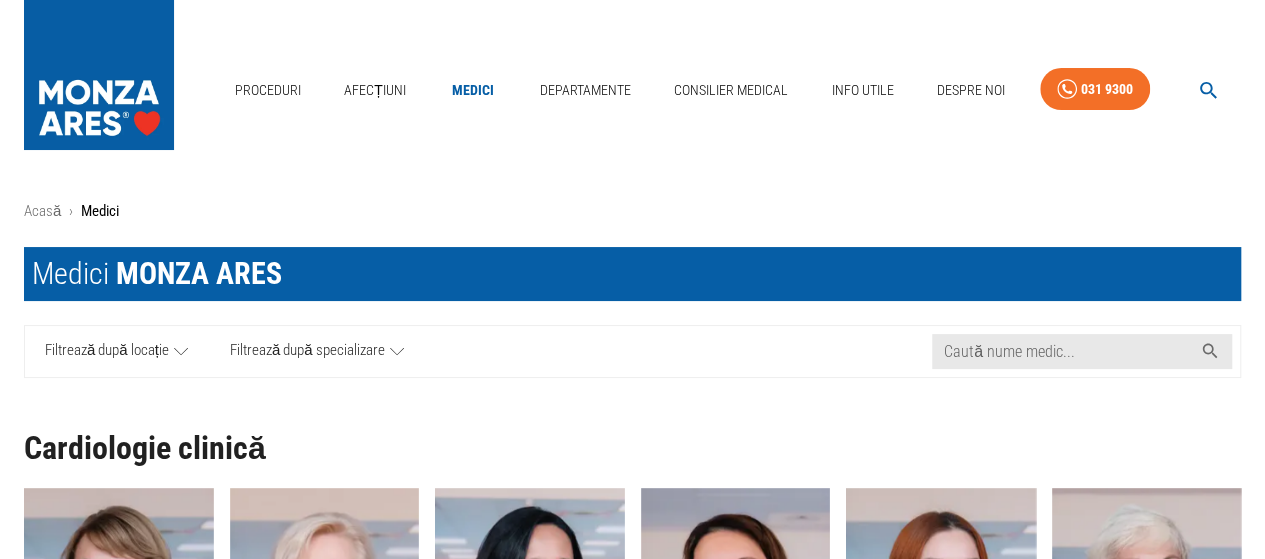 click on "Filtrează după locație" at bounding box center [107, 351] 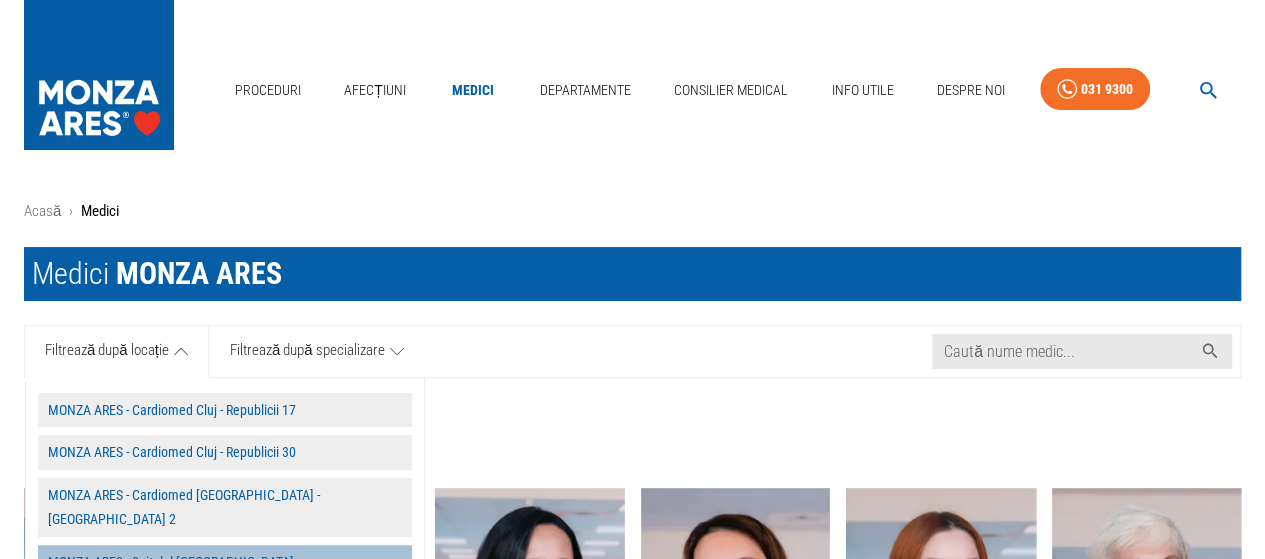 click on "MONZA ARES - Spitalul [GEOGRAPHIC_DATA]" at bounding box center (225, 562) 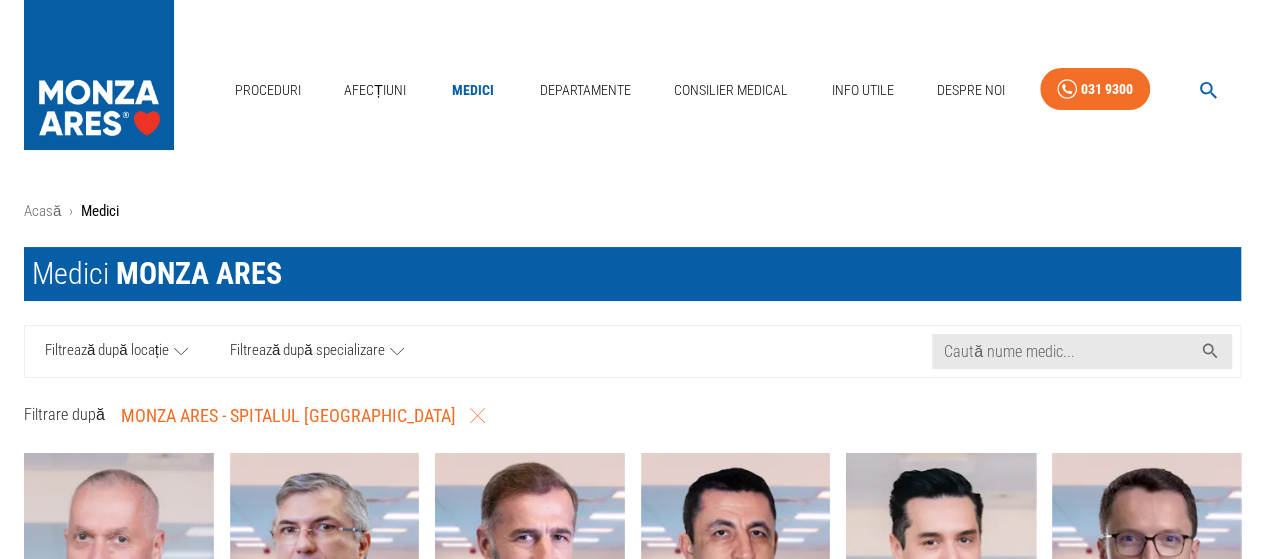 click on "Acasă › Medici Medici   MONZA ARES Caută nume medic... Filtrează după locație Filtrează după specializare Caută nume medic... Filtrare după MONZA ARES - Spitalul Monza   [PERSON_NAME] Cardiologie intervențională [PERSON_NAME] Radiologie intervențională [PERSON_NAME] Radiologie intervențională [PERSON_NAME] Aritmologie [PERSON_NAME] Cardiologie clinică [PERSON_NAME] Aritmologie [PERSON_NAME] Cardiologie intervențională [PERSON_NAME] Radiologie intervențională [PERSON_NAME] Cardiologie clinică [PERSON_NAME] Radiologie intervențională [PERSON_NAME] Aritmologie [PERSON_NAME] Radiologie intervențională [PERSON_NAME] Cardiologie clinică [PERSON_NAME] Cardiologie intervențională [PERSON_NAME] Cardiologie intervențională [PERSON_NAME] Cardiologie intervențională [PERSON_NAME] Obstetrică ginecologie [PERSON_NAME] Aritmologie [PERSON_NAME] Aritmologie [PERSON_NAME] Aritmologie Dr. Col. [PERSON_NAME]" at bounding box center (632, 3056) 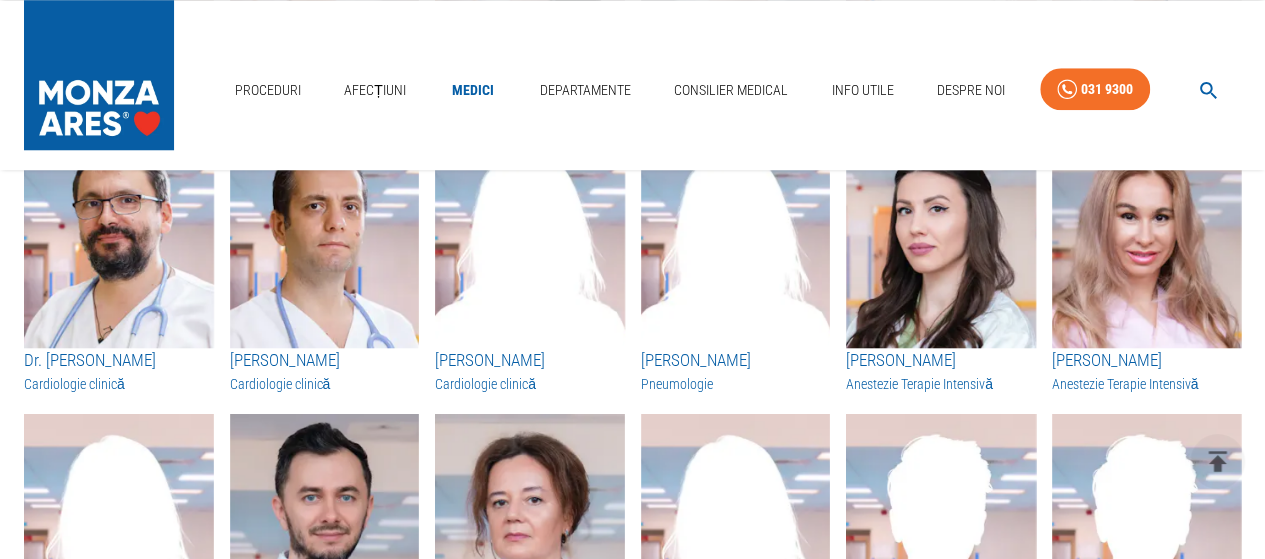 scroll, scrollTop: 4700, scrollLeft: 0, axis: vertical 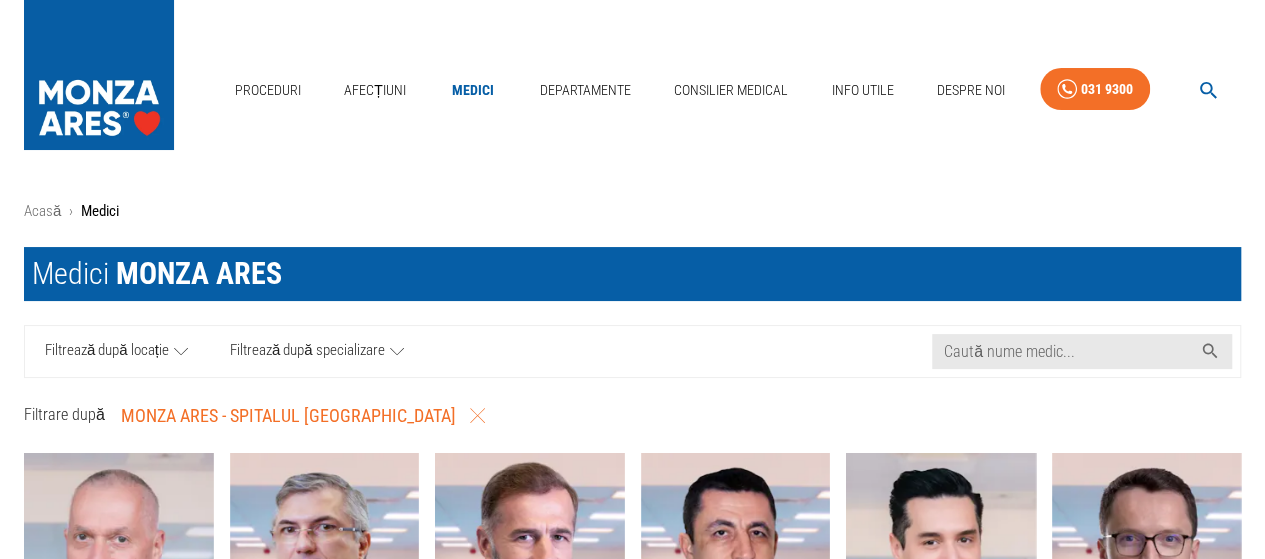 click on "Filtrează după locație" at bounding box center [117, 351] 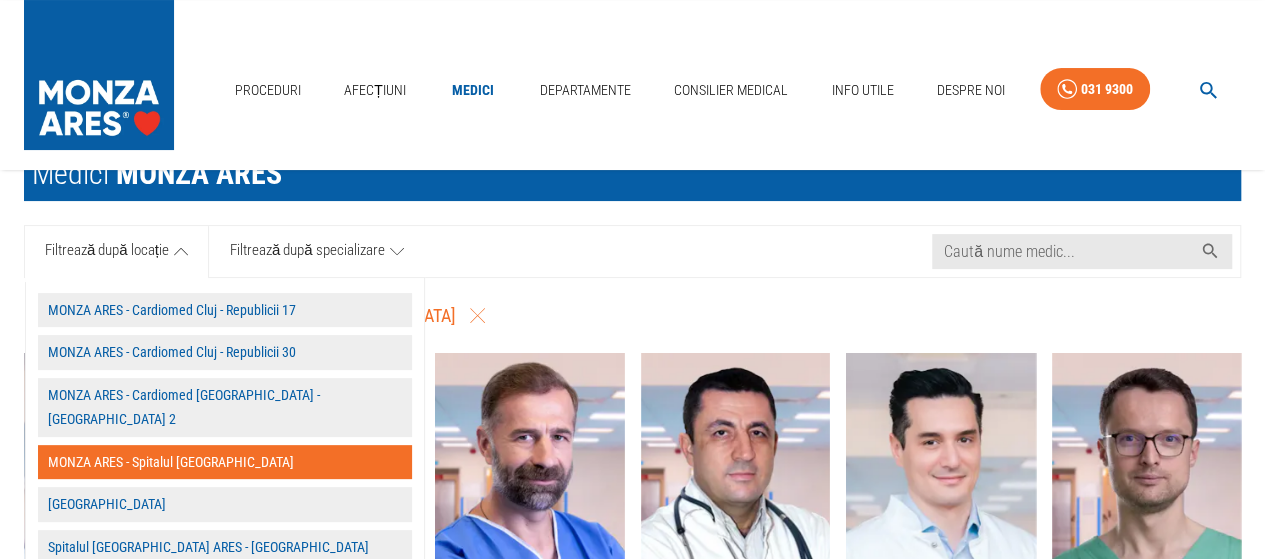scroll, scrollTop: 200, scrollLeft: 0, axis: vertical 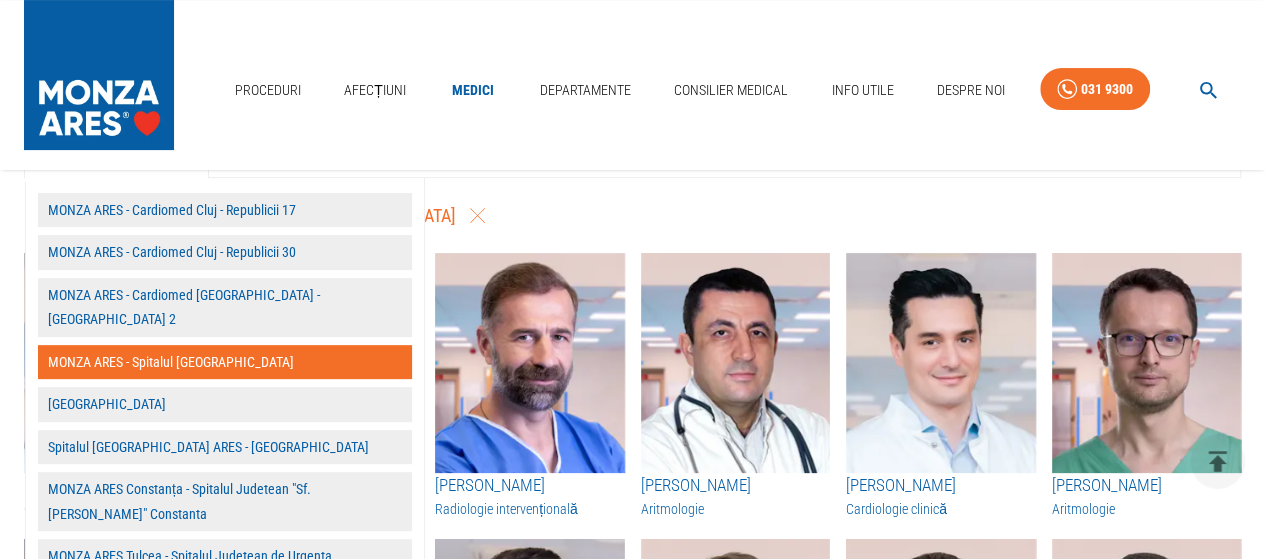 click on "Spitalul [GEOGRAPHIC_DATA] ARES - [GEOGRAPHIC_DATA]" at bounding box center (225, 447) 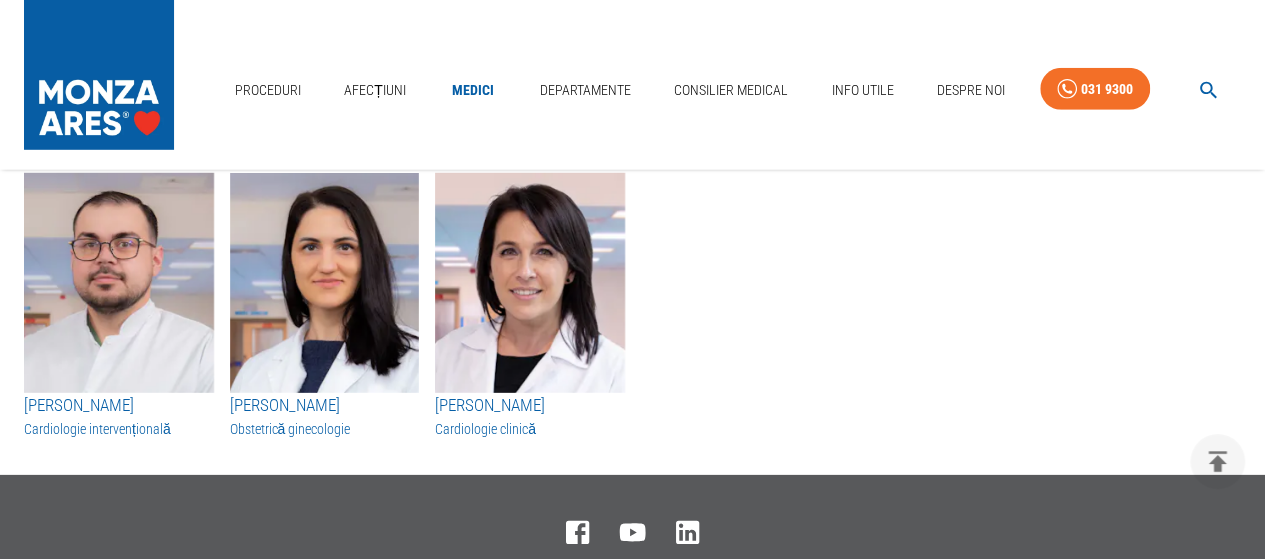 scroll, scrollTop: 2900, scrollLeft: 0, axis: vertical 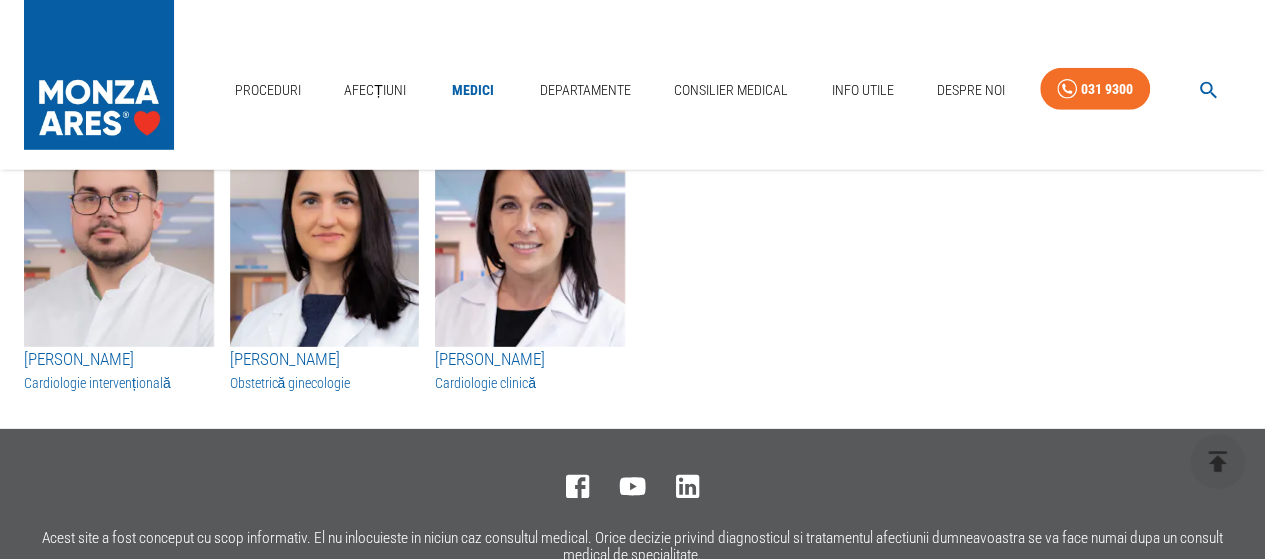 click on "Medici" at bounding box center [473, 90] 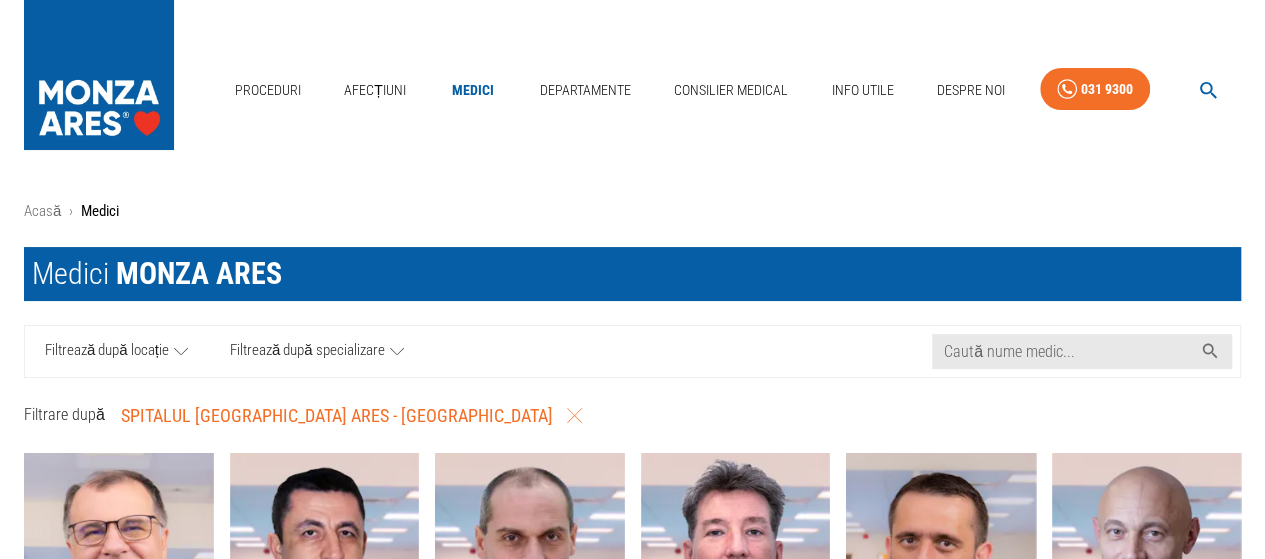 click on "Filtrează după locație" at bounding box center [107, 351] 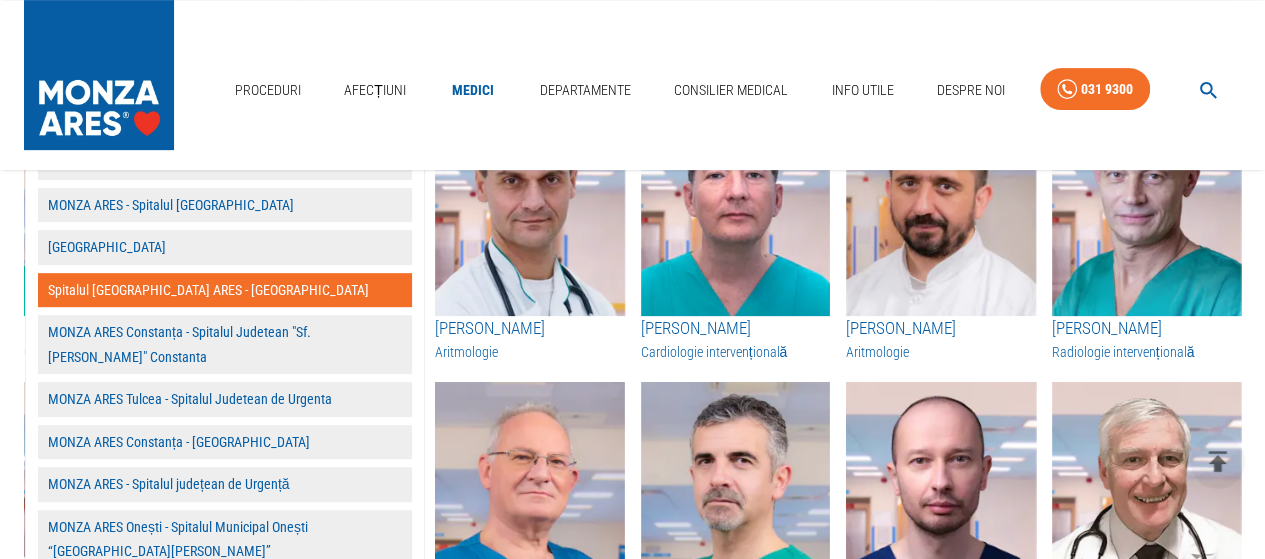 scroll, scrollTop: 400, scrollLeft: 0, axis: vertical 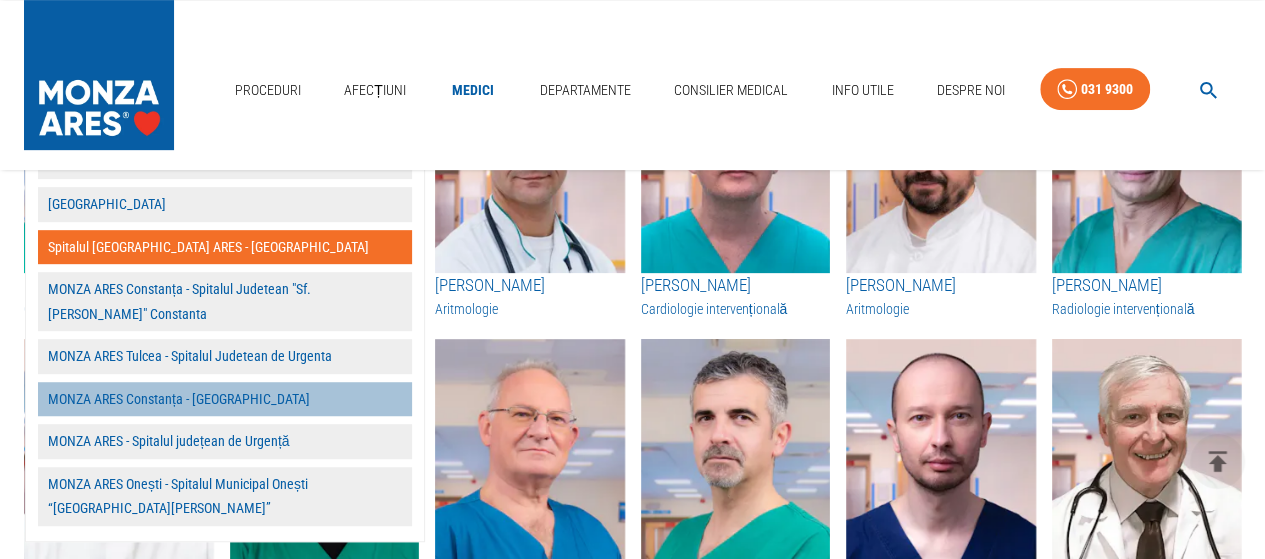 click on "MONZA ARES Constanța - [GEOGRAPHIC_DATA]" at bounding box center [225, 399] 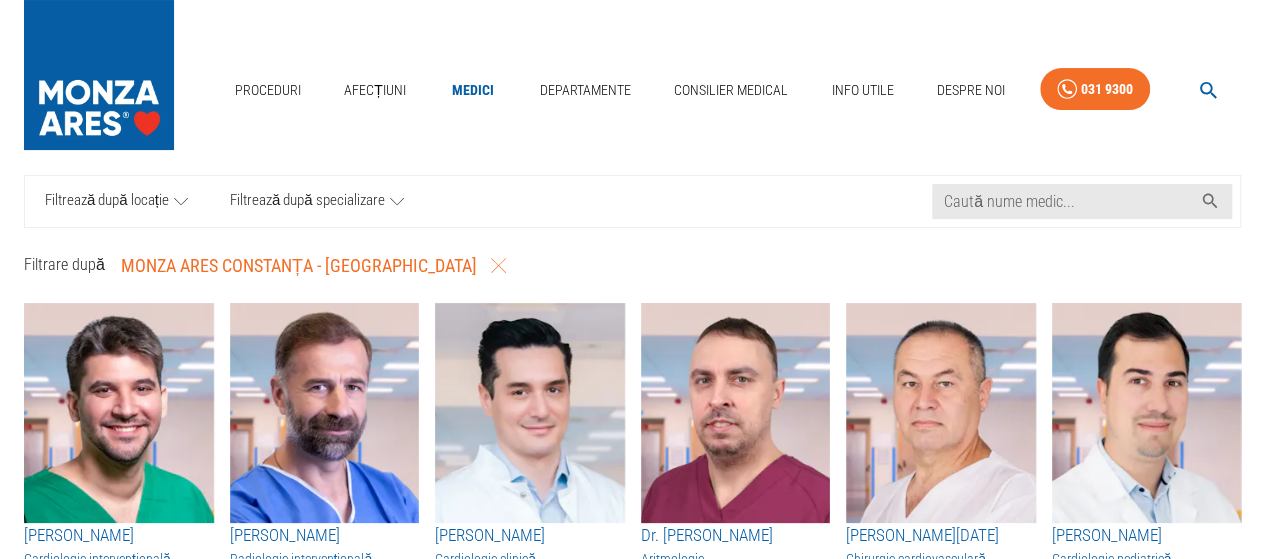 scroll, scrollTop: 0, scrollLeft: 0, axis: both 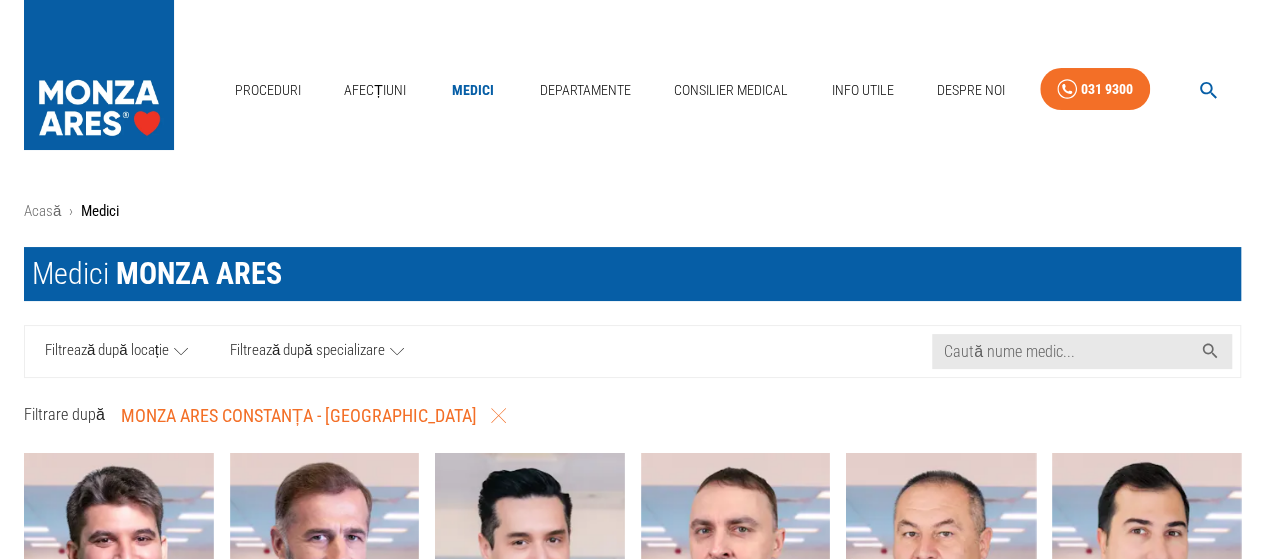 click on "Medici" at bounding box center (473, 90) 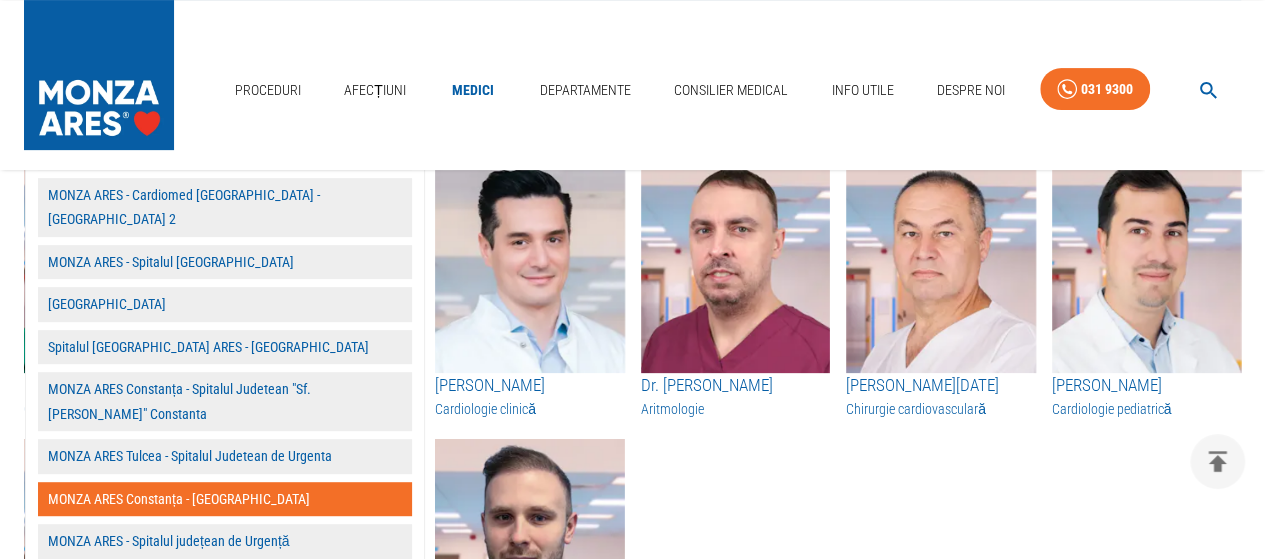 scroll, scrollTop: 400, scrollLeft: 0, axis: vertical 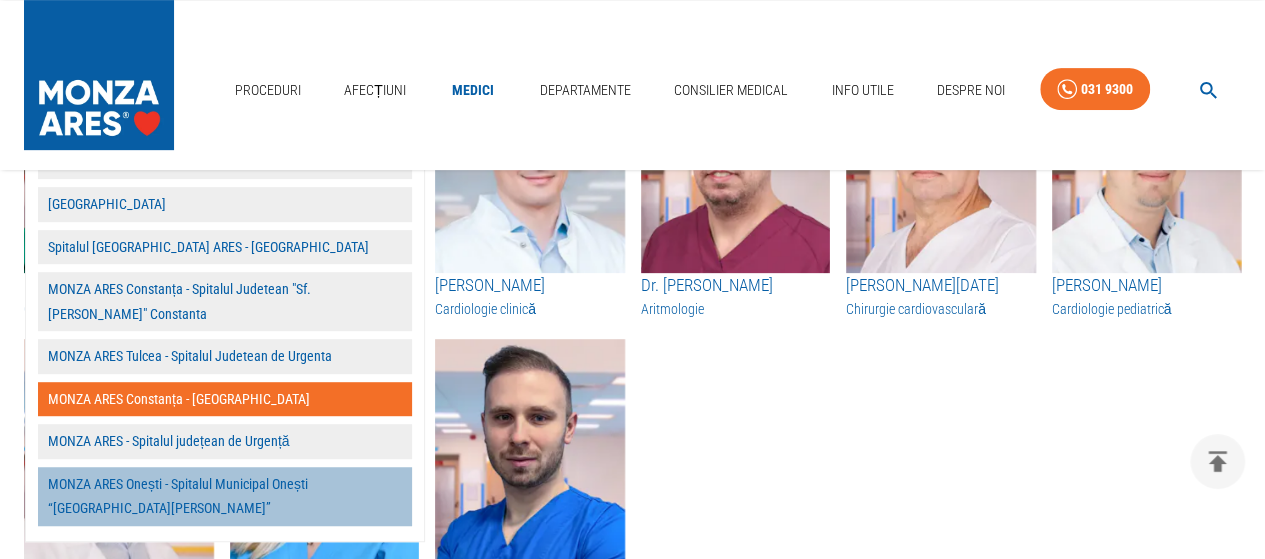 click on "MONZA ARES Onești - Spitalul Municipal Onești “[GEOGRAPHIC_DATA][PERSON_NAME]”" at bounding box center [225, 496] 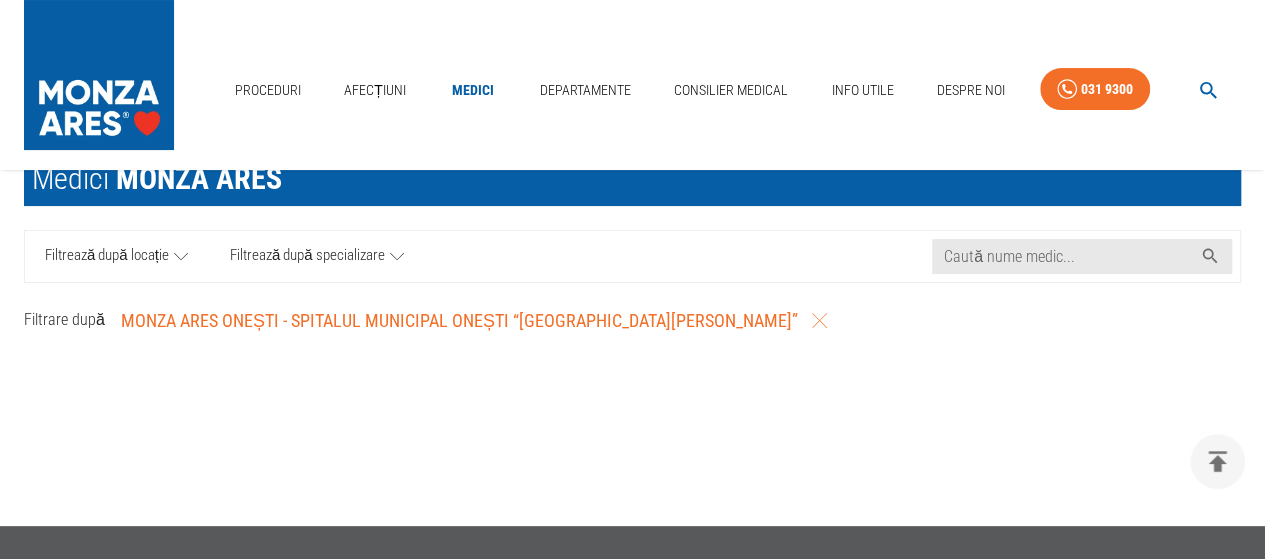 scroll, scrollTop: 0, scrollLeft: 0, axis: both 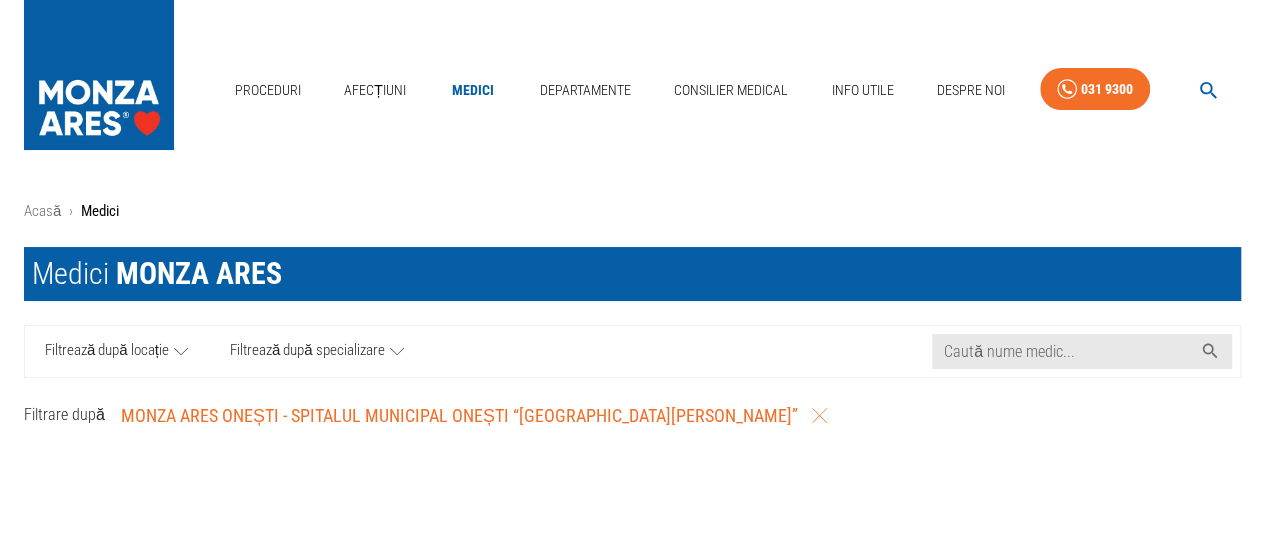 click on "Filtrează după locație Filtrează după specializare Caută nume medic..." at bounding box center (632, 351) 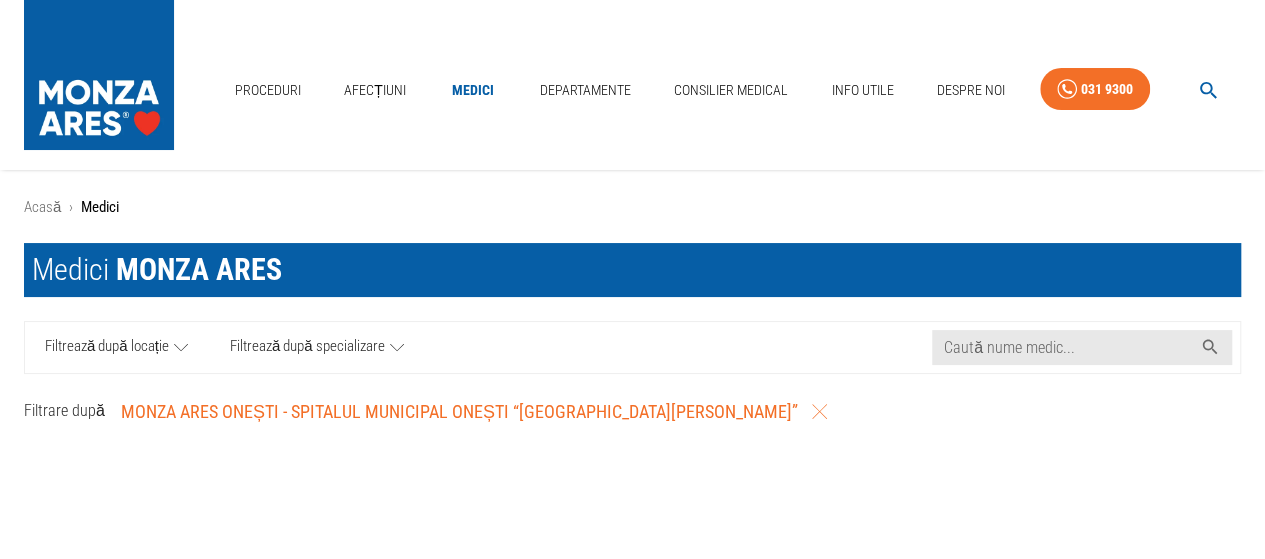 scroll, scrollTop: 300, scrollLeft: 0, axis: vertical 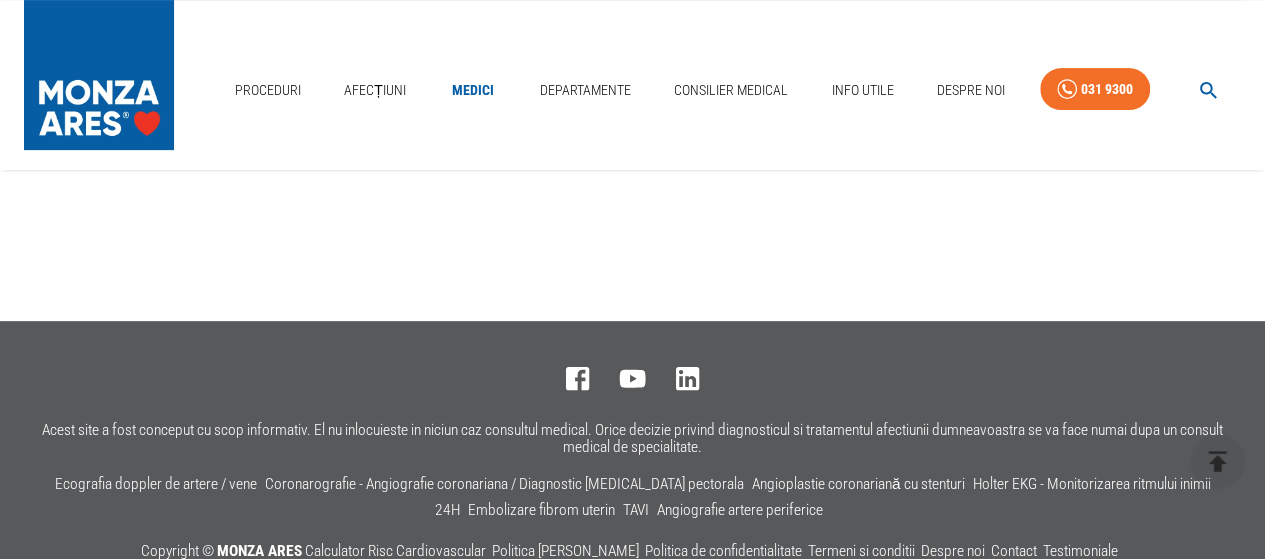 click on "Acest site a fost conceput cu scop informativ. El nu inlocuieste in niciun caz consultul medical. Orice decizie privind diagnosticul si tratamentul afectiunii dumneavoastra se va face numai dupa un consult medical de specialitate. Ecografia doppler de artere / vene    Coronarografie - Angiografie coronariana / Diagnostic [MEDICAL_DATA] pectorala    Angioplastie coronariană cu stenturi    Holter EKG - Monitorizarea ritmului inimii 24H    Embolizare fibrom uterin    TAVI    Angiografie artere periferice    Copyright ©   MONZA ARES   Calculator Risc Cardiovascular    Politica Privind Cookies    Politica de confidentialitate    Termeni si conditii    Despre noi    Contact    Testimoniale" at bounding box center (624, 518) 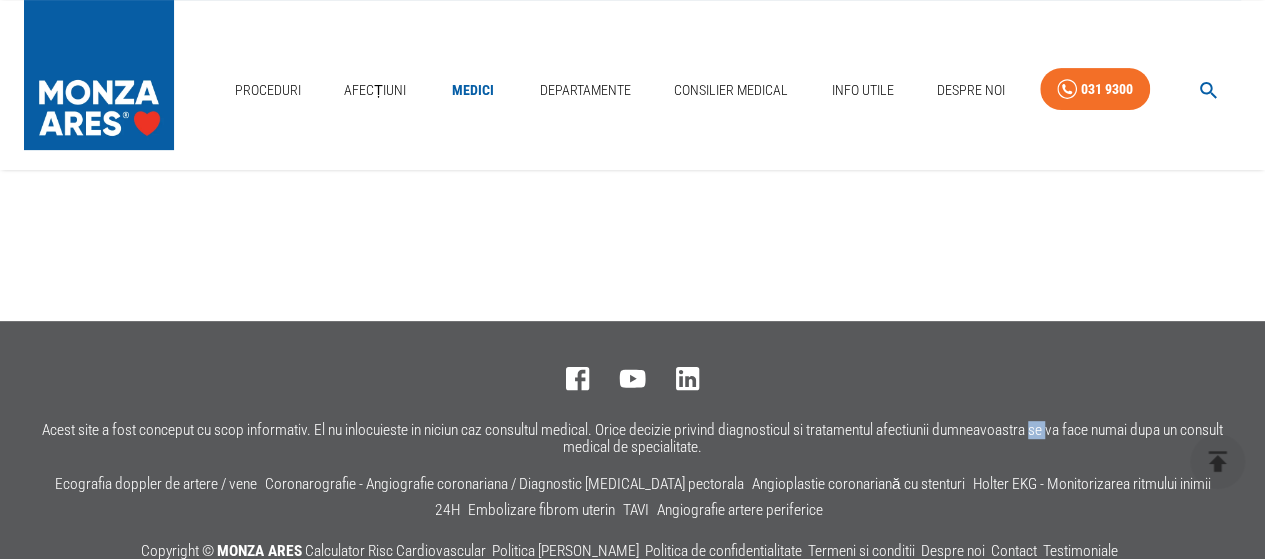 click on "Acest site a fost conceput cu scop informativ. El nu inlocuieste in niciun caz consultul medical. Orice decizie privind diagnosticul si tratamentul afectiunii dumneavoastra se va face numai dupa un consult medical de specialitate. Ecografia doppler de artere / vene    Coronarografie - Angiografie coronariana / Diagnostic [MEDICAL_DATA] pectorala    Angioplastie coronariană cu stenturi    Holter EKG - Monitorizarea ritmului inimii 24H    Embolizare fibrom uterin    TAVI    Angiografie artere periferice    Copyright ©   MONZA ARES   Calculator Risc Cardiovascular    Politica Privind Cookies    Politica de confidentialitate    Termeni si conditii    Despre noi    Contact    Testimoniale" at bounding box center (624, 518) 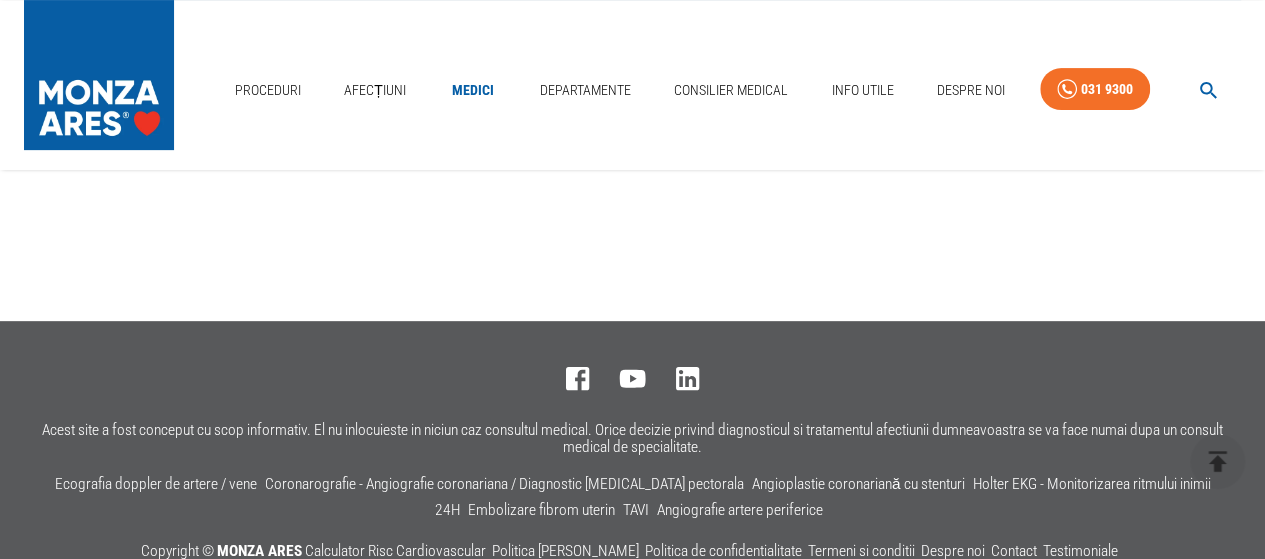drag, startPoint x: 1035, startPoint y: 381, endPoint x: 1045, endPoint y: 420, distance: 40.261642 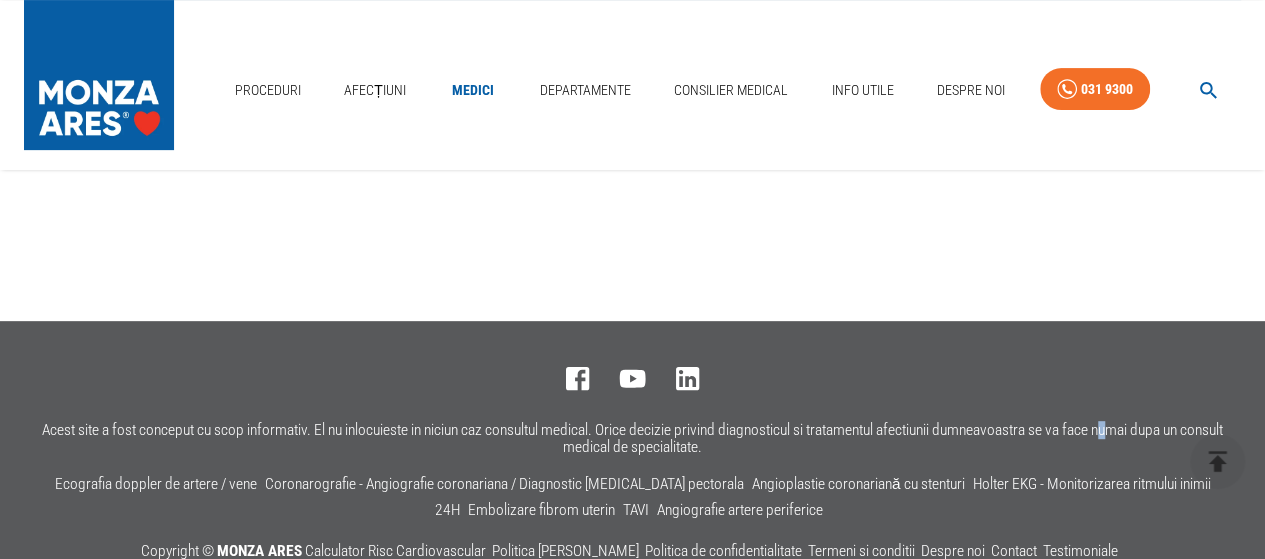drag, startPoint x: 1098, startPoint y: 346, endPoint x: 1112, endPoint y: 322, distance: 27.784887 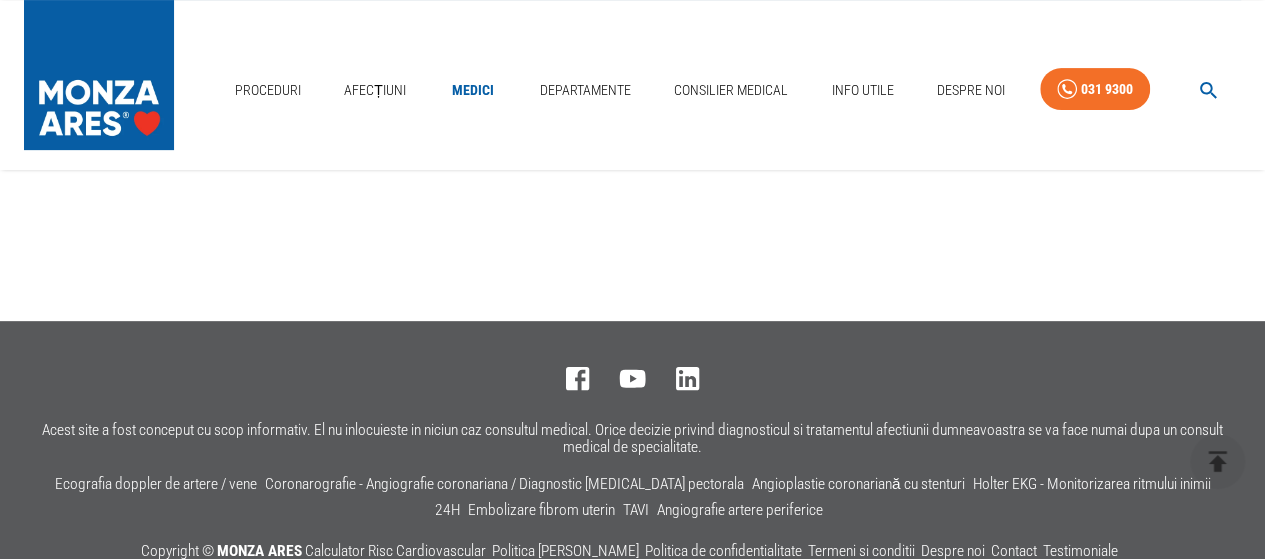 click on "Acest site a fost conceput cu scop informativ. El nu inlocuieste in niciun caz consultul medical. Orice decizie privind diagnosticul si tratamentul afectiunii dumneavoastra se va face numai dupa un consult medical de specialitate. Ecografia doppler de artere / vene    Coronarografie - Angiografie coronariana / Diagnostic [MEDICAL_DATA] pectorala    Angioplastie coronariană cu stenturi    Holter EKG - Monitorizarea ritmului inimii 24H    Embolizare fibrom uterin    TAVI    Angiografie artere periferice    Copyright ©   MONZA ARES   Calculator Risc Cardiovascular    Politica Privind Cookies    Politica de confidentialitate    Termeni si conditii    Despre noi    Contact    Testimoniale" at bounding box center [632, 526] 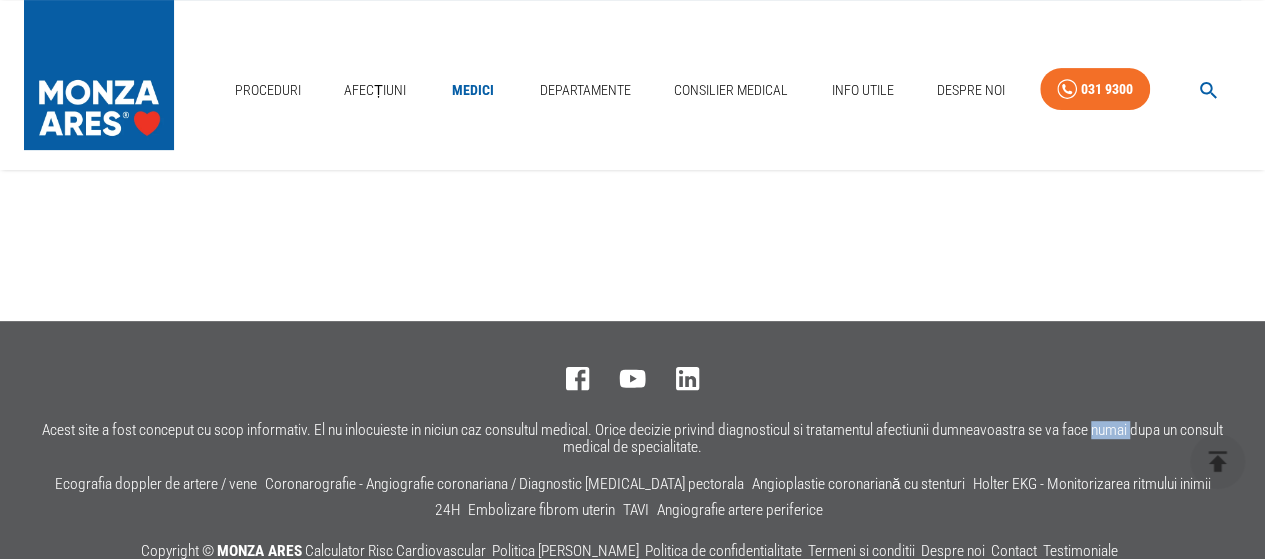 click on "Acest site a fost conceput cu scop informativ. El nu inlocuieste in niciun caz consultul medical. Orice decizie privind diagnosticul si tratamentul afectiunii dumneavoastra se va face numai dupa un consult medical de specialitate. Ecografia doppler de artere / vene    Coronarografie - Angiografie coronariana / Diagnostic [MEDICAL_DATA] pectorala    Angioplastie coronariană cu stenturi    Holter EKG - Monitorizarea ritmului inimii 24H    Embolizare fibrom uterin    TAVI    Angiografie artere periferice    Copyright ©   MONZA ARES   Calculator Risc Cardiovascular    Politica Privind Cookies    Politica de confidentialitate    Termeni si conditii    Despre noi    Contact    Testimoniale" at bounding box center [632, 526] 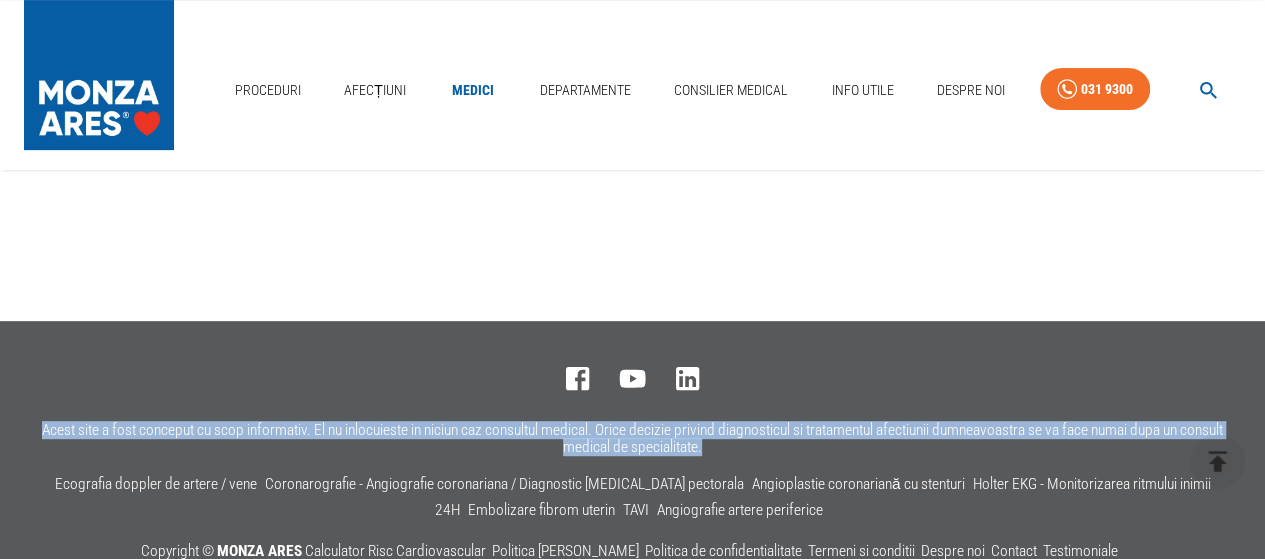 drag, startPoint x: 1113, startPoint y: 322, endPoint x: 1160, endPoint y: 300, distance: 51.894123 